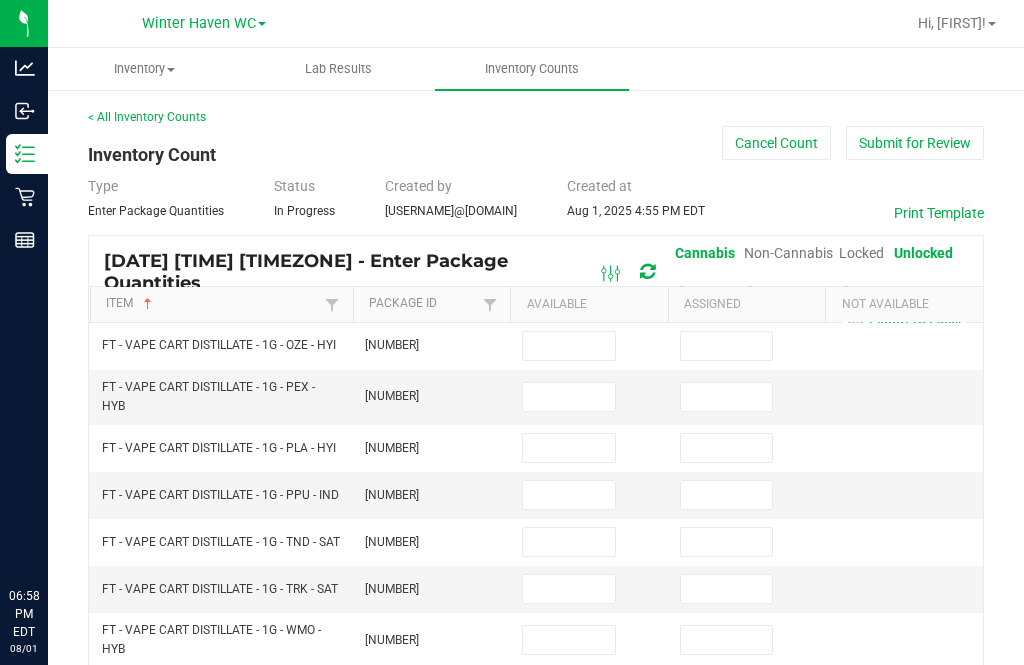 scroll, scrollTop: 64, scrollLeft: 0, axis: vertical 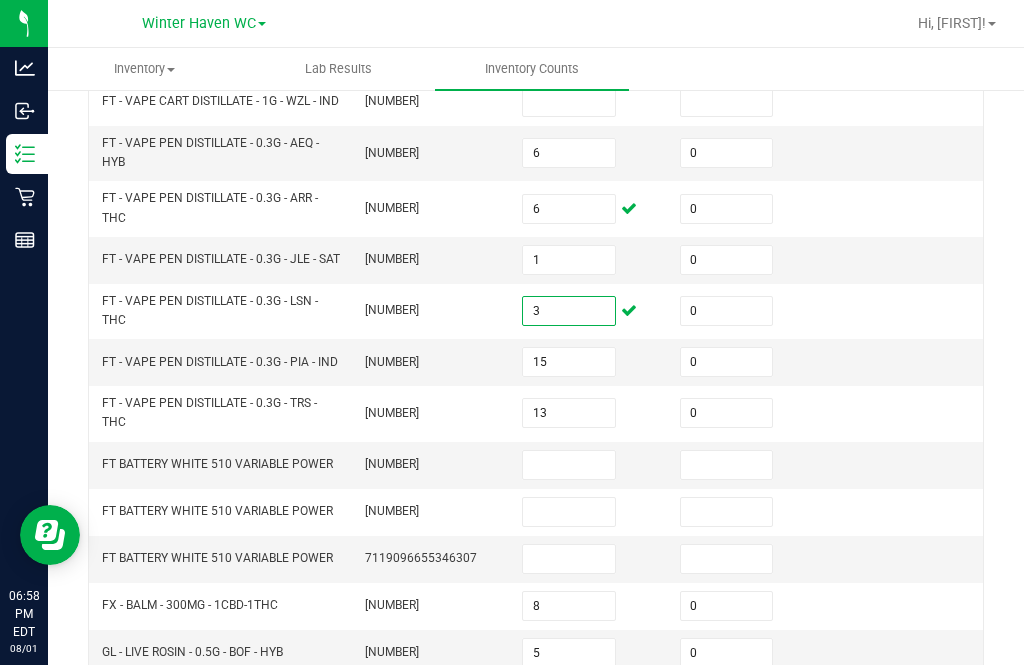 type on "3" 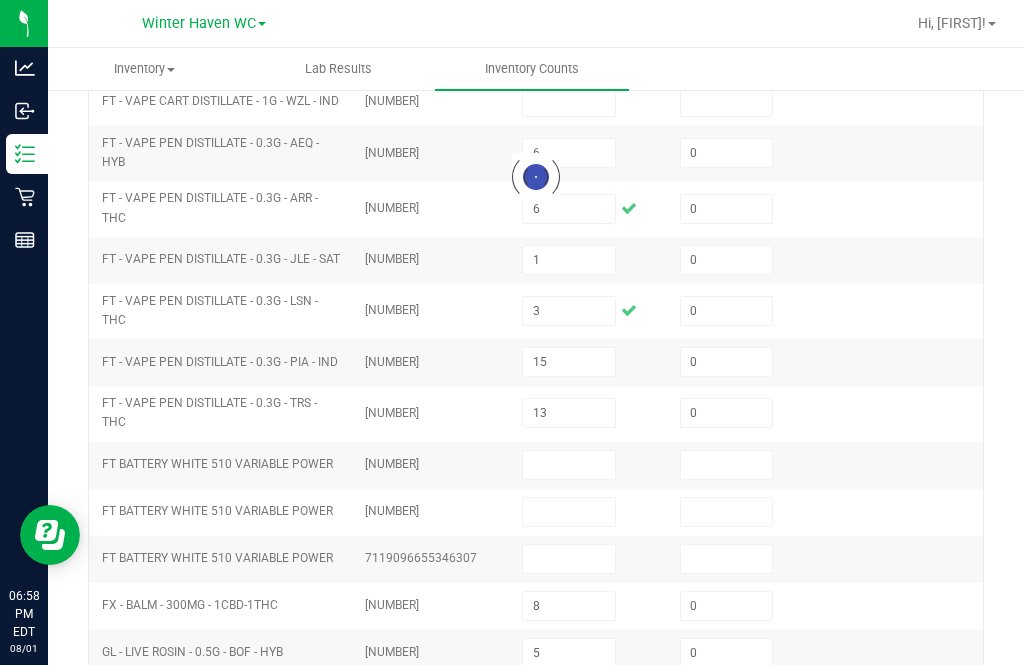 type 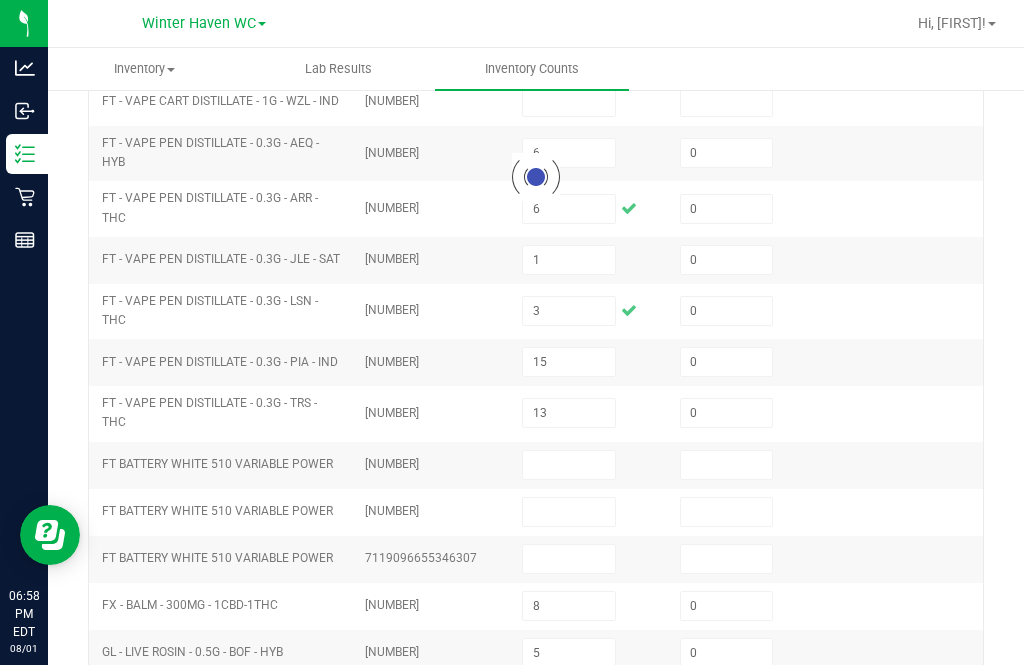 type 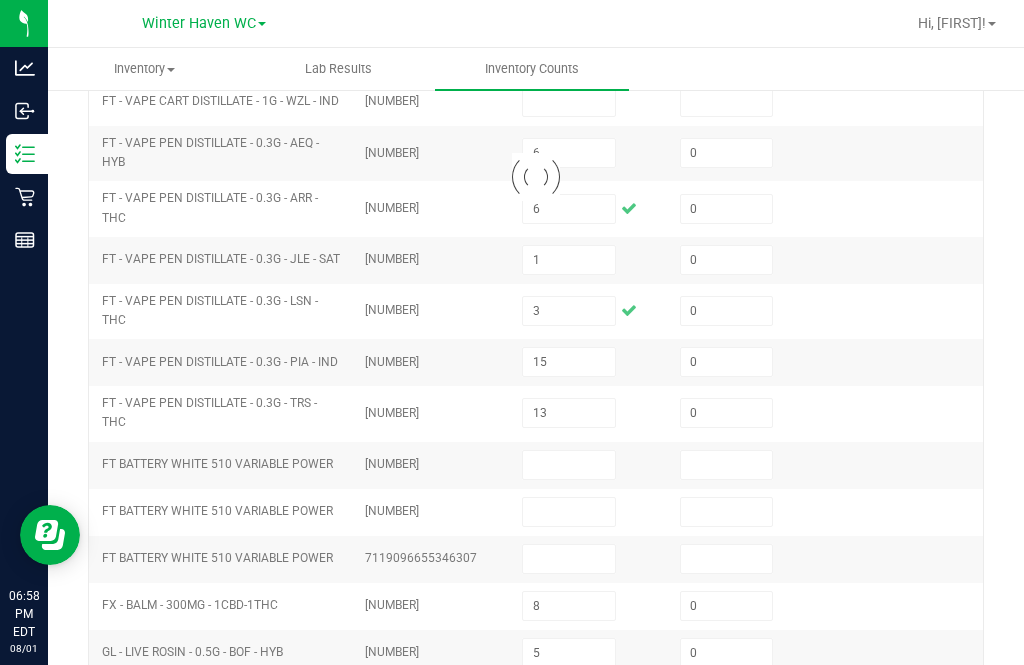 type 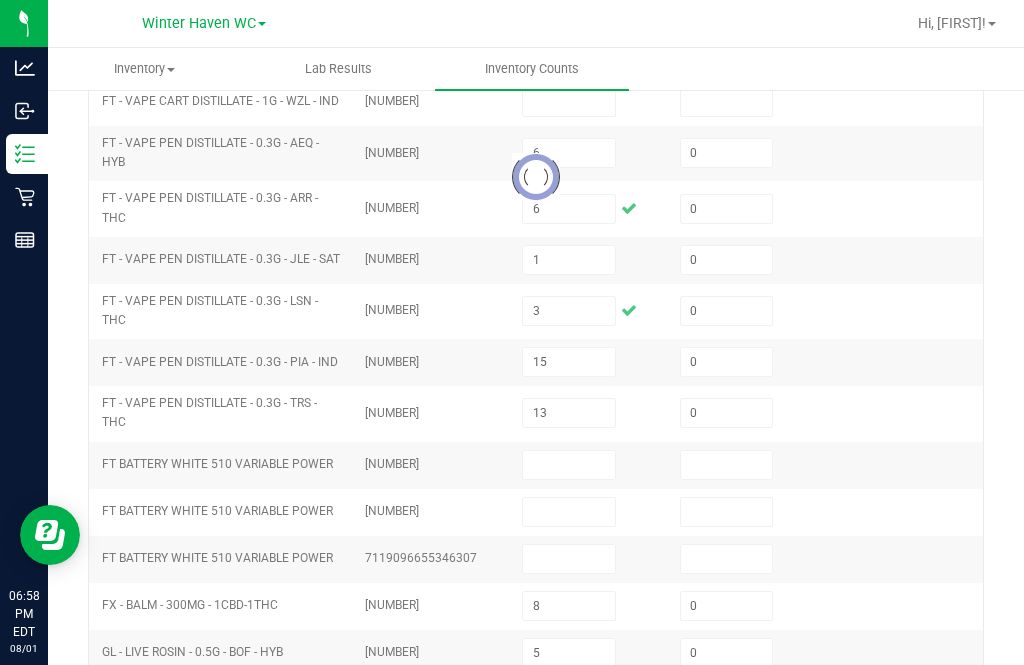 type 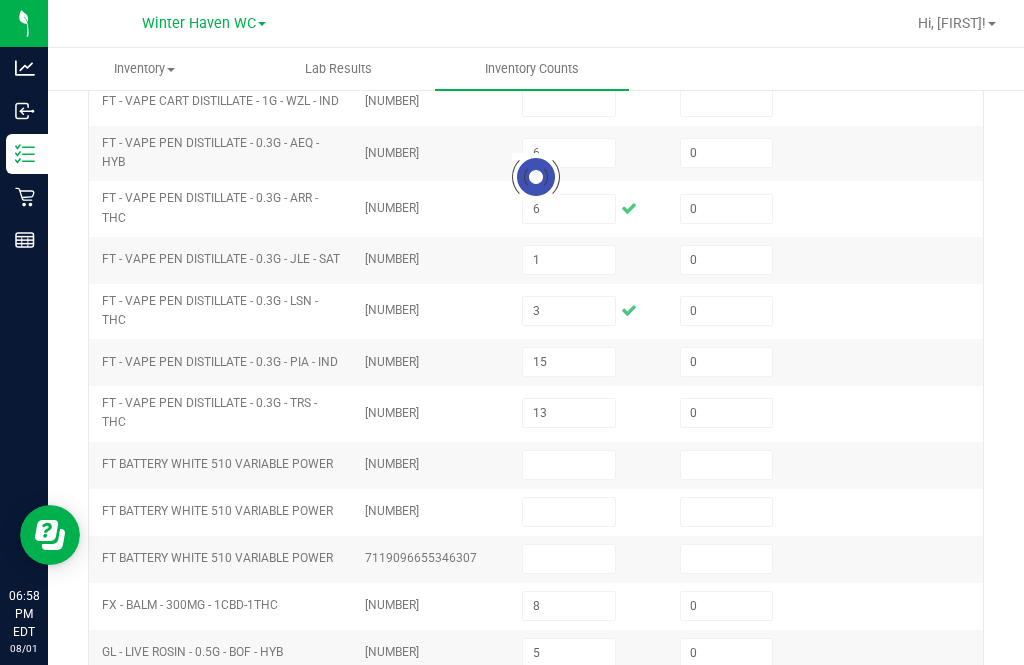 type 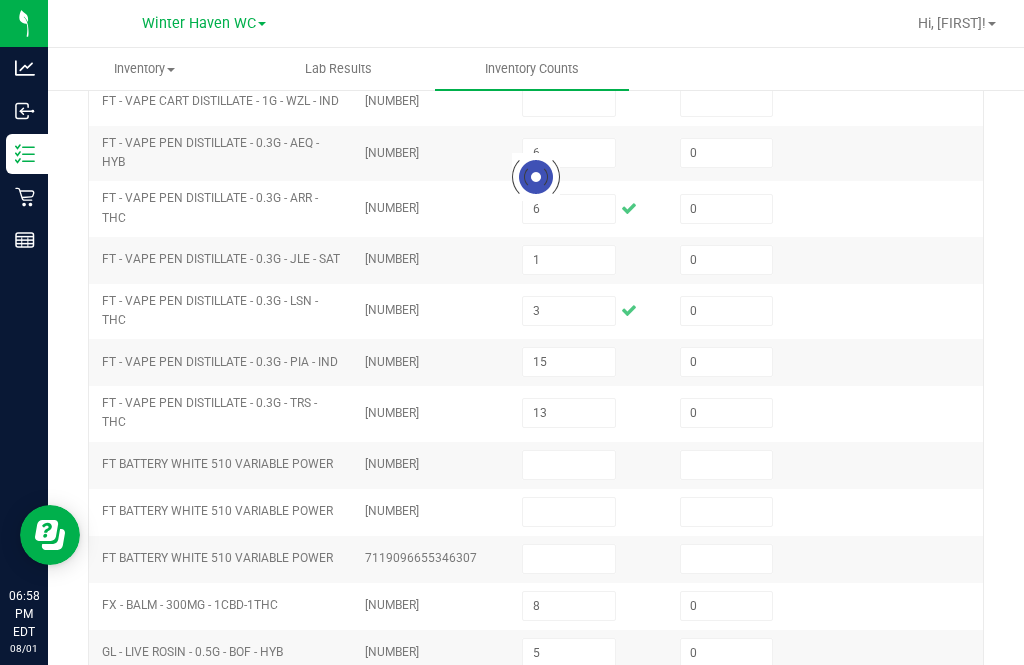 type 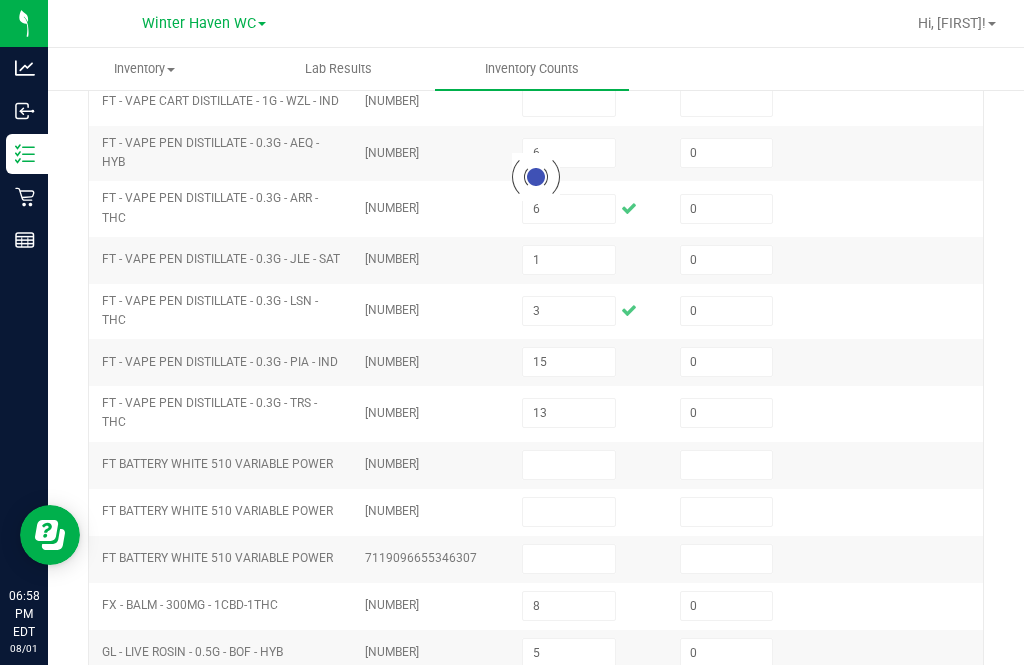 type 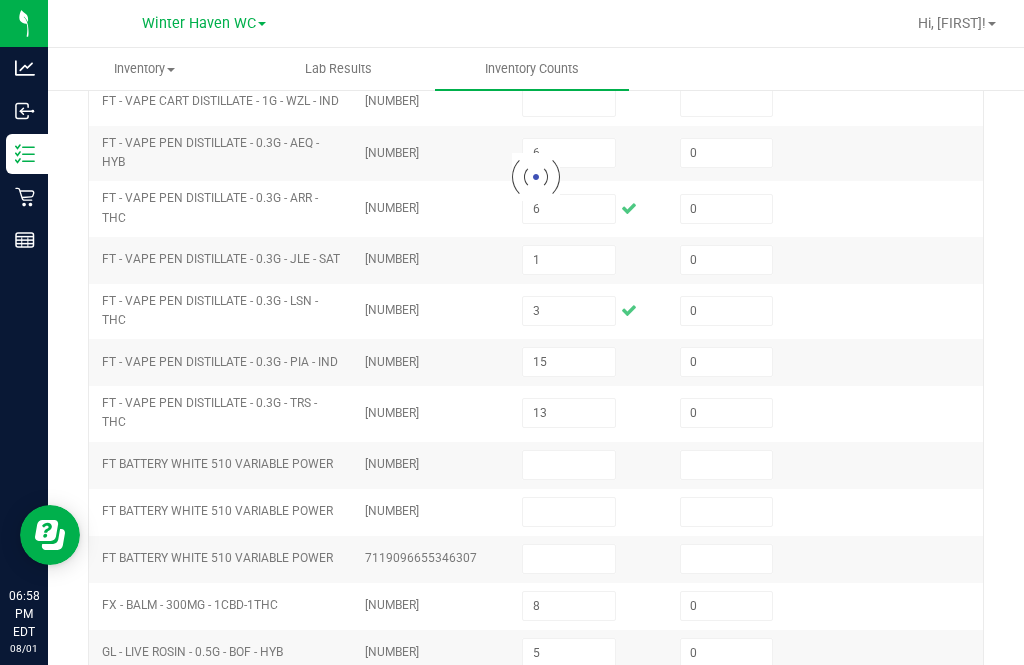 type 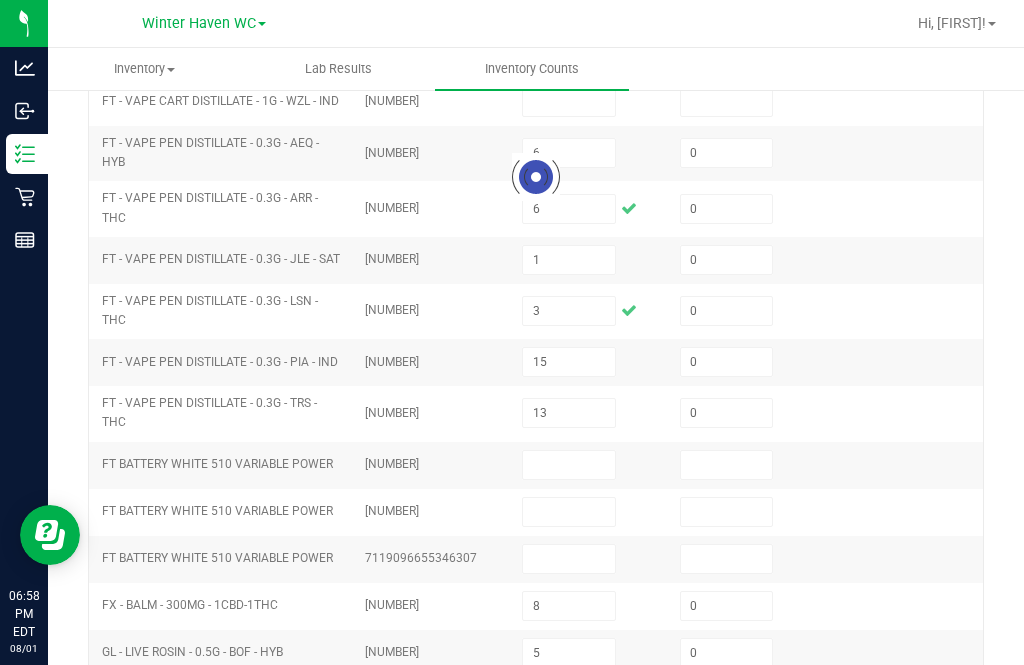 type 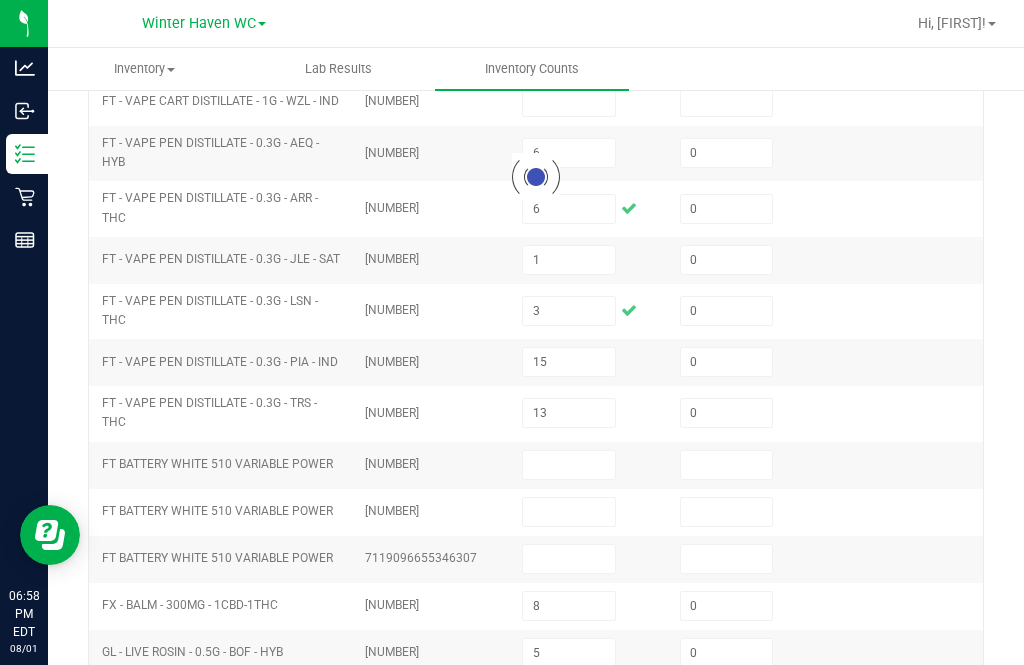 type 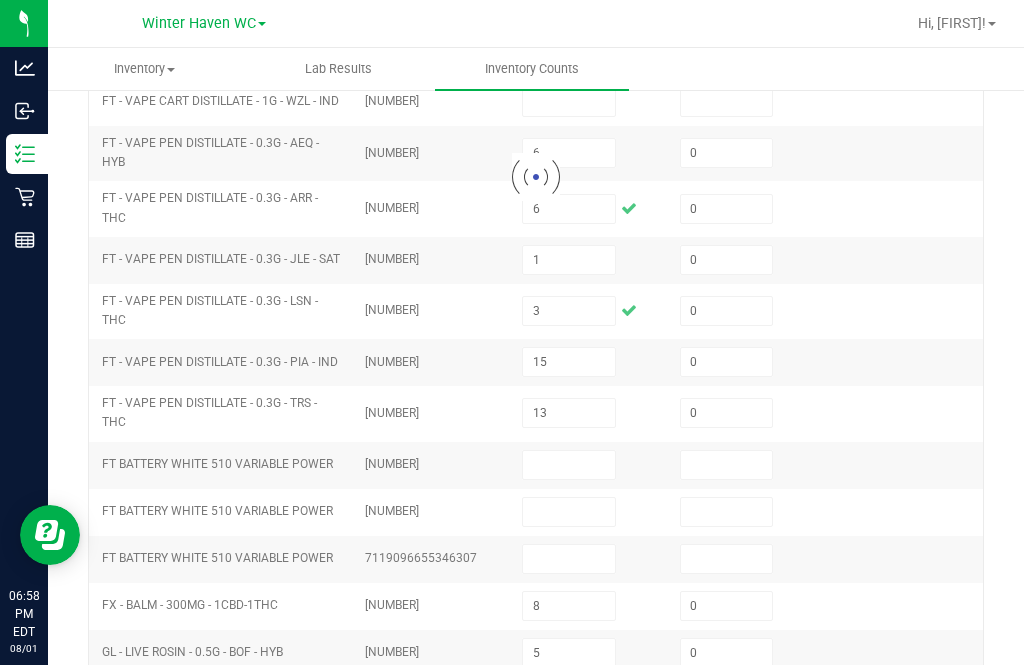 type 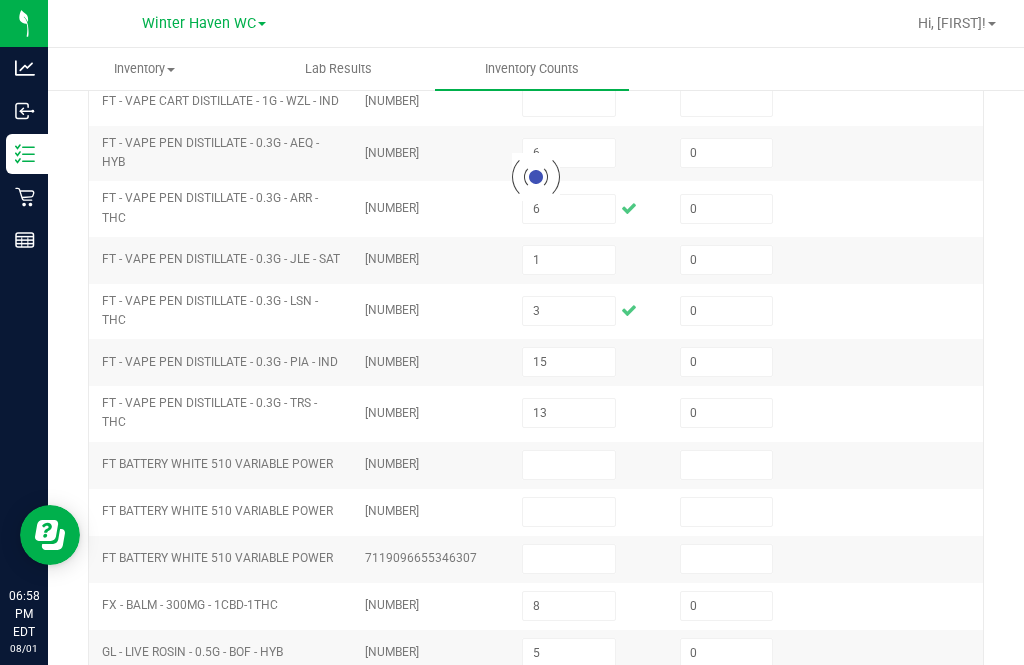 type 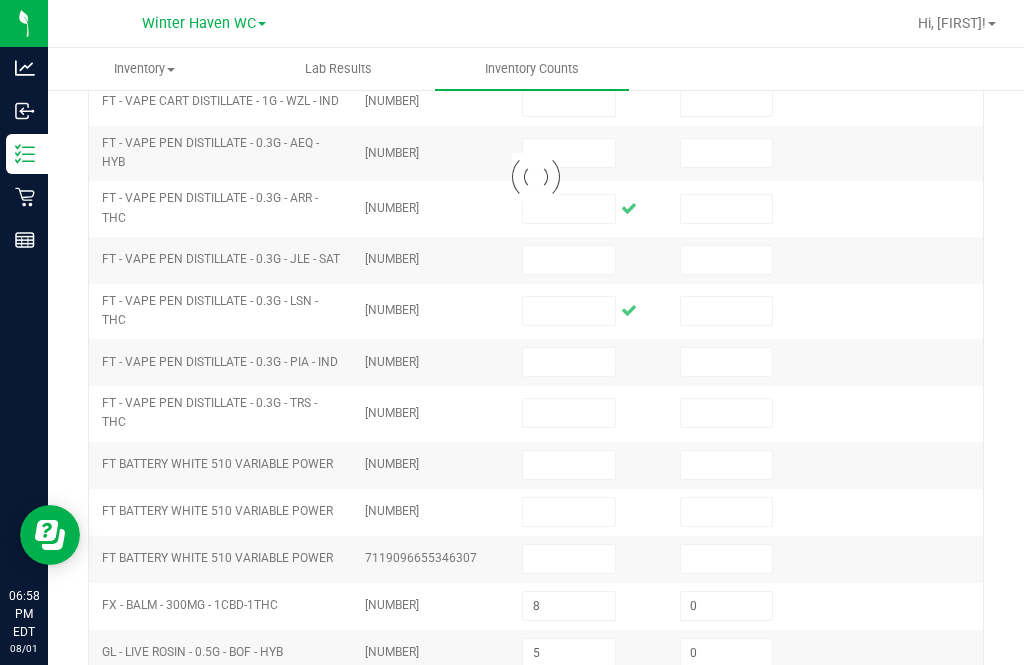 type 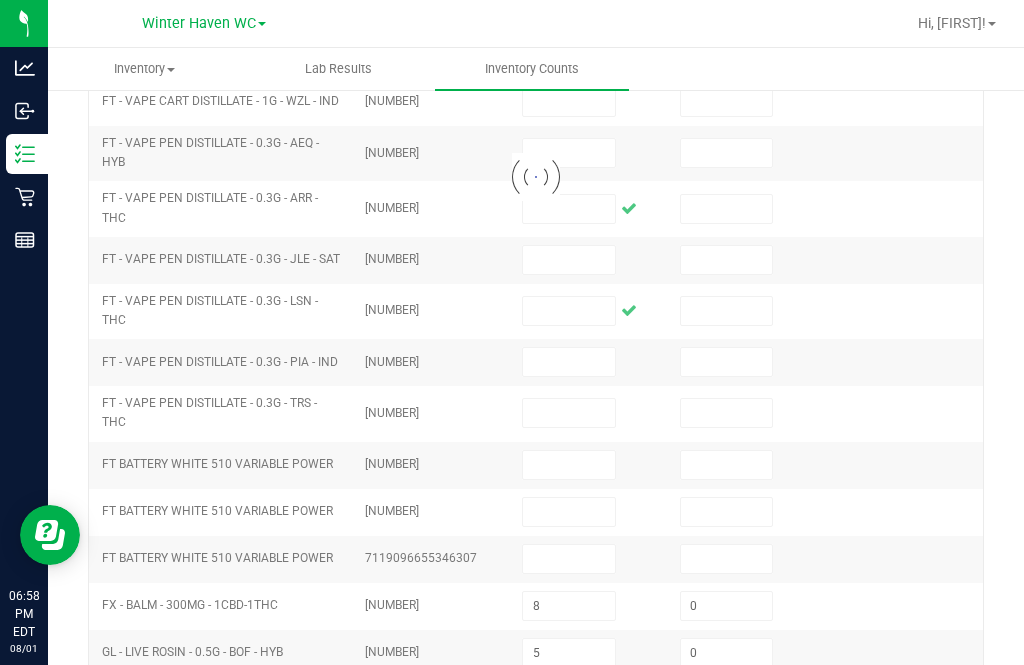 type 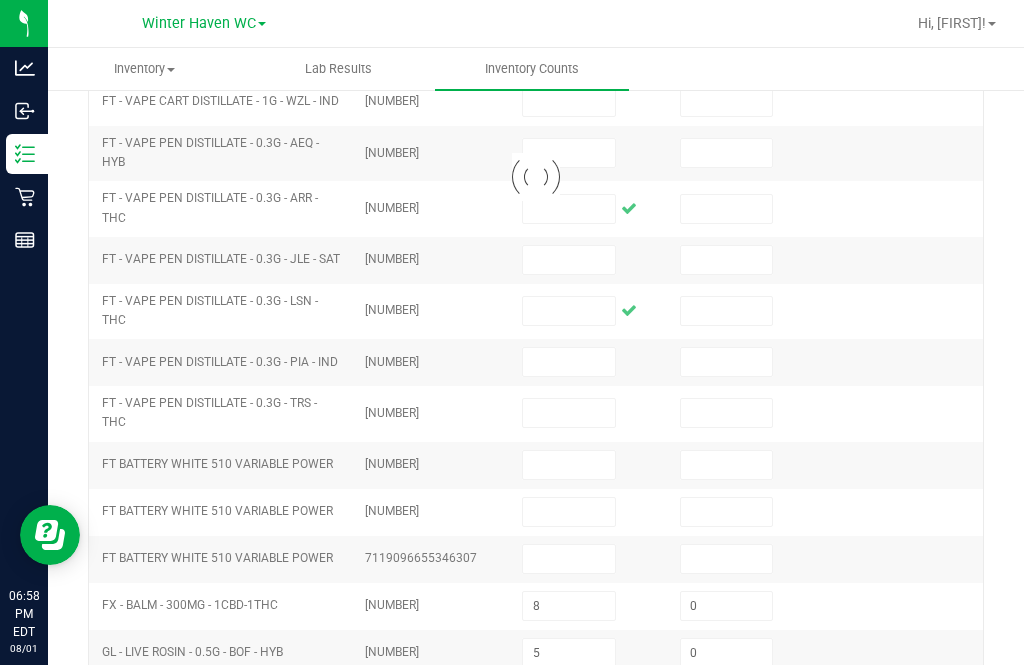 type 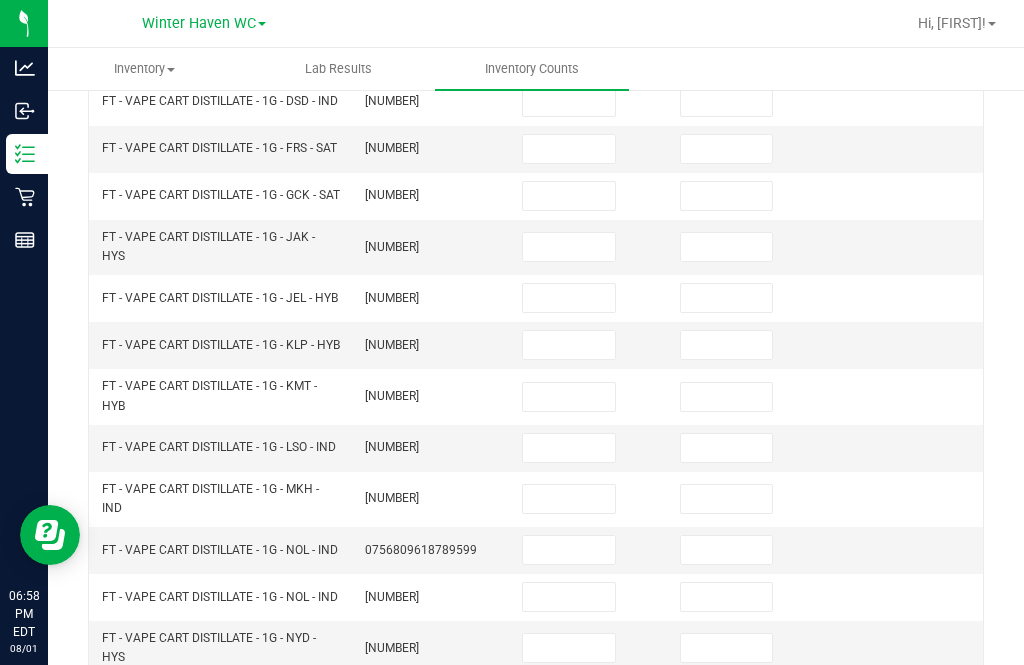 click on "1" 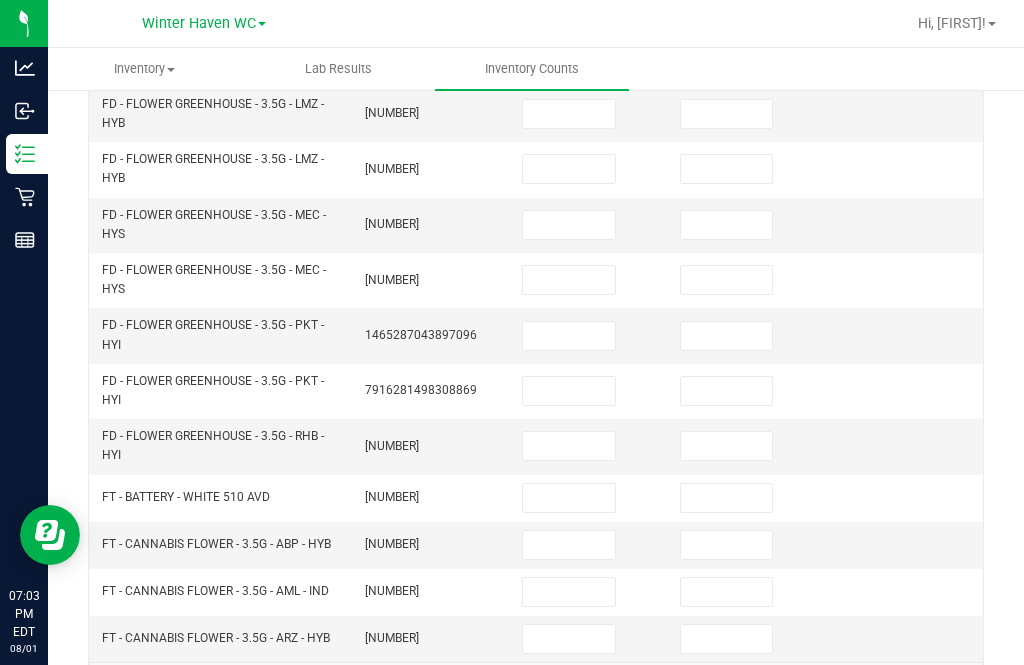 scroll, scrollTop: 717, scrollLeft: 0, axis: vertical 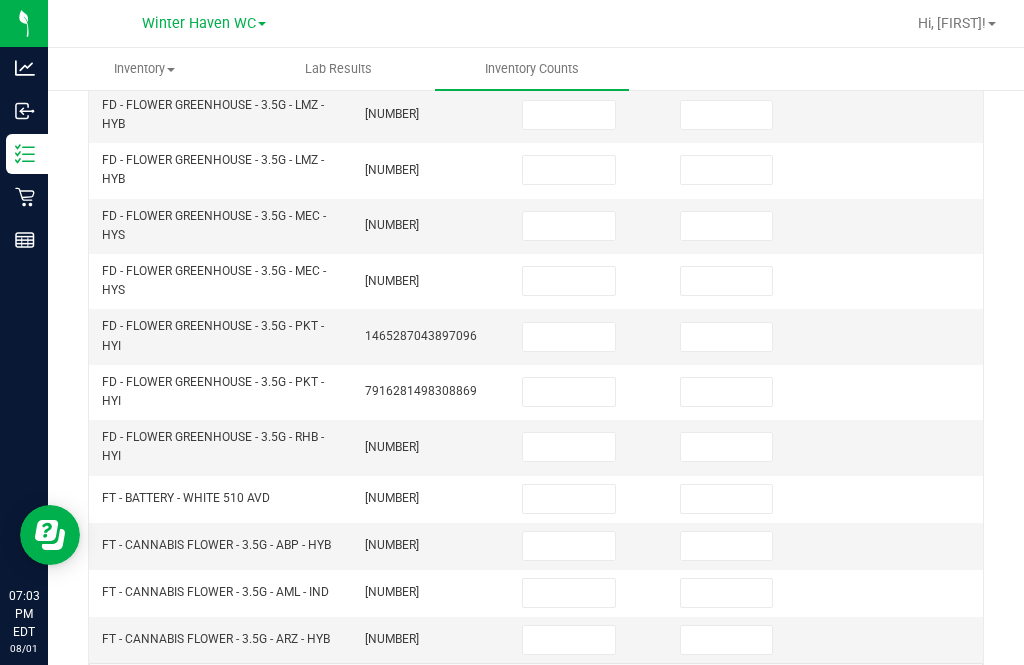 click on "2" 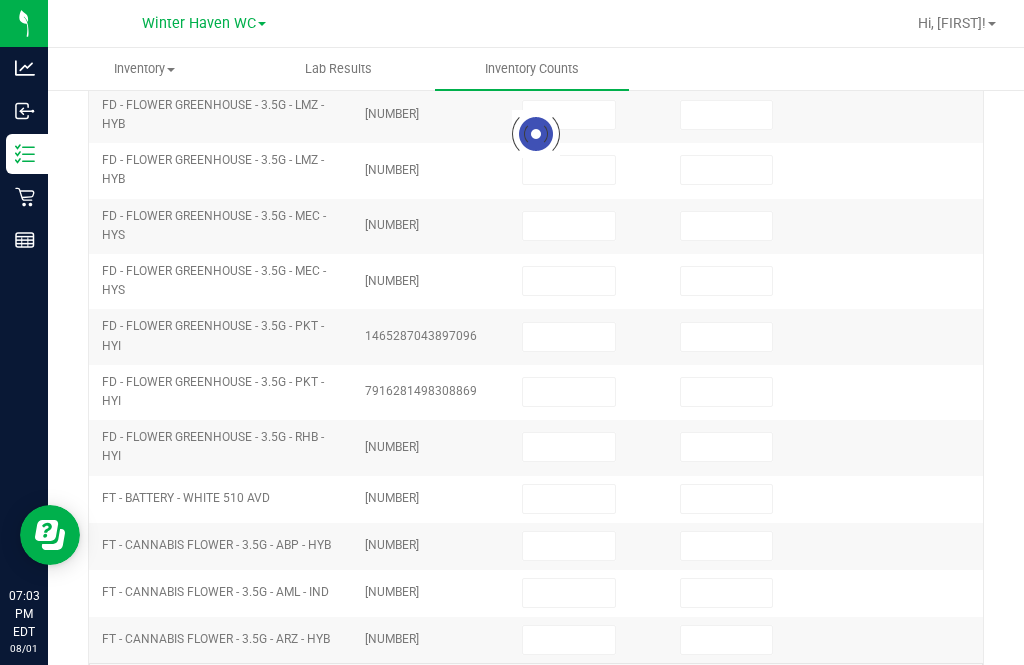 type on "8" 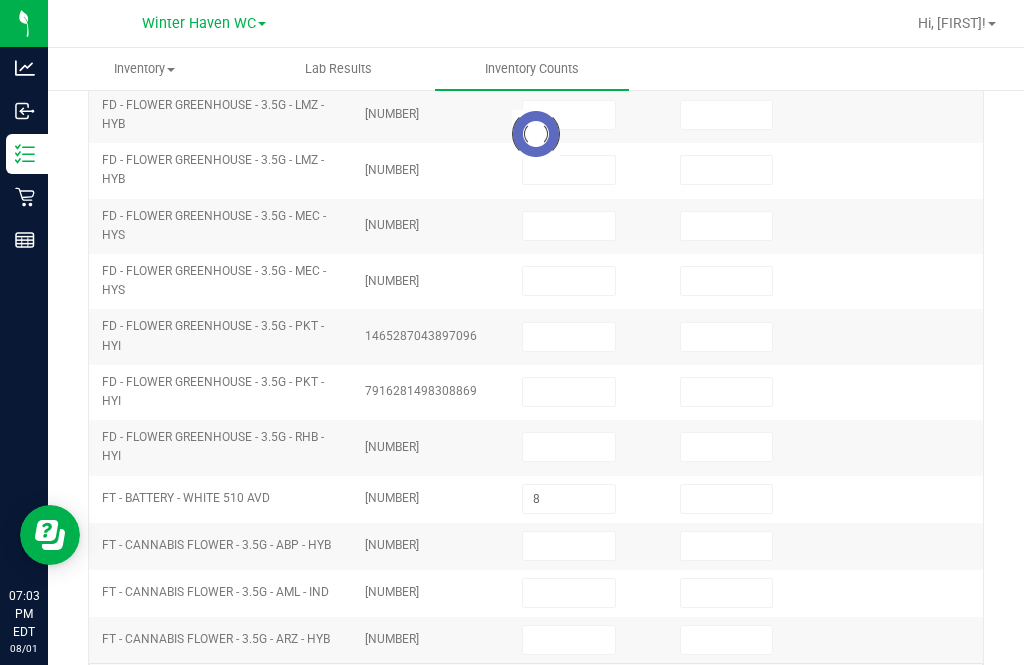 type on "0" 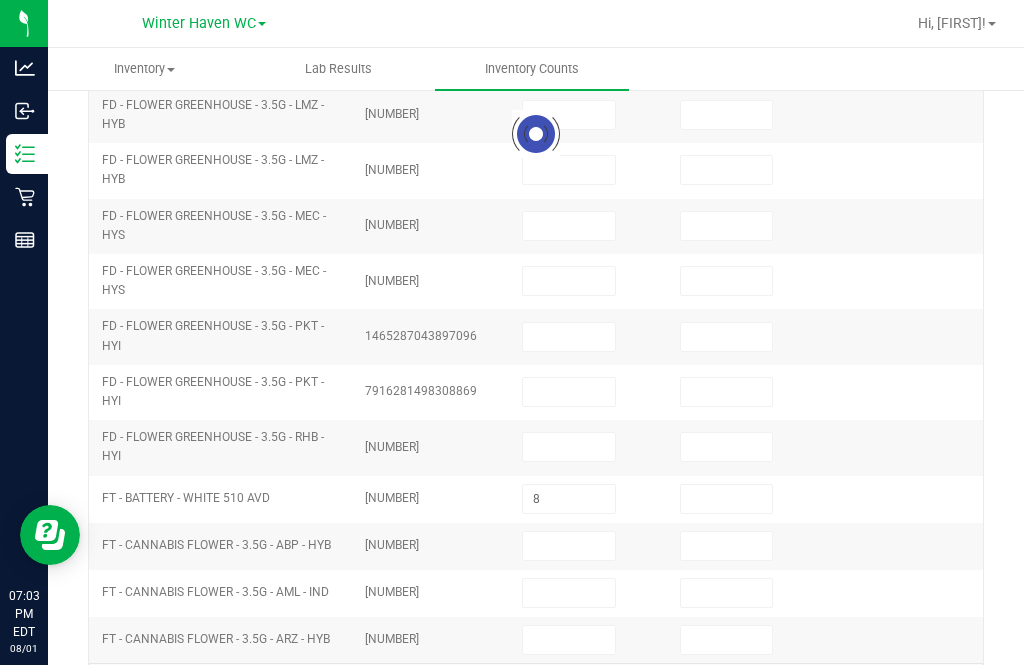 type on "3" 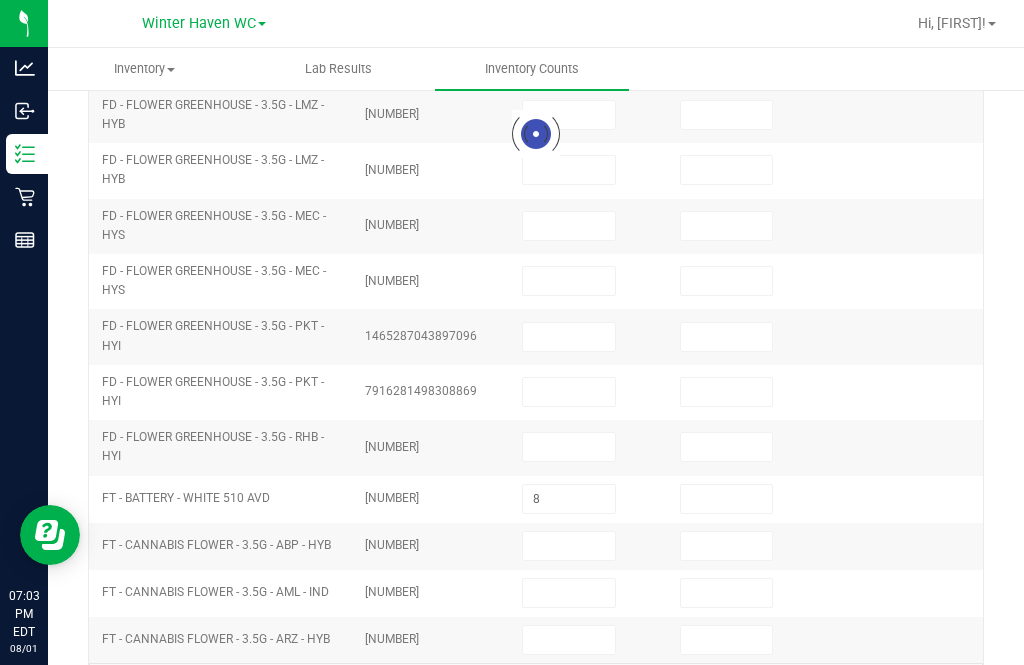 type on "0" 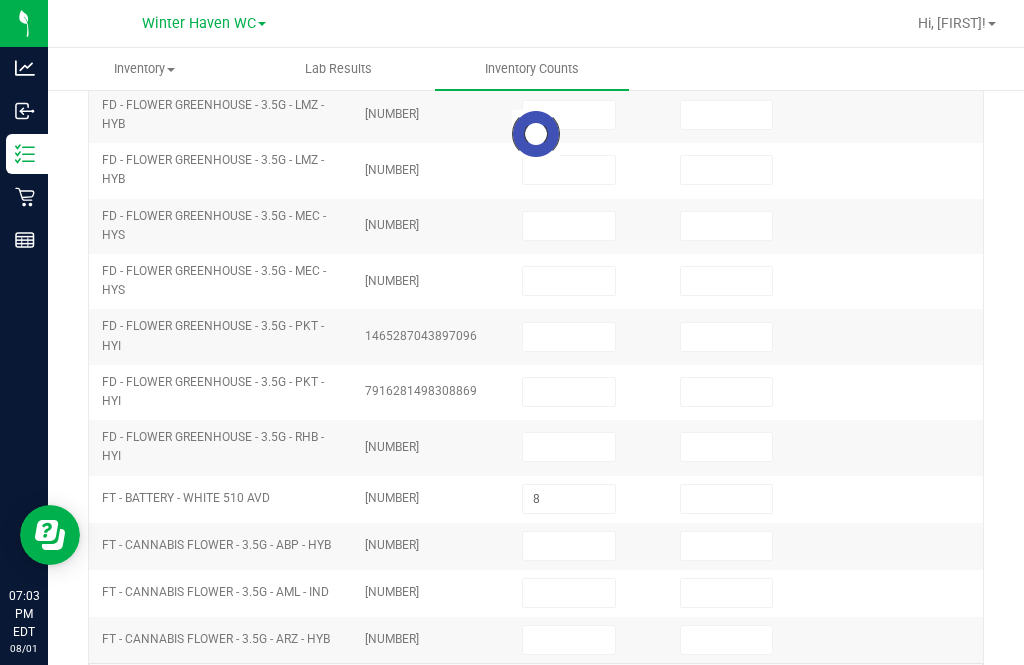 type on "3" 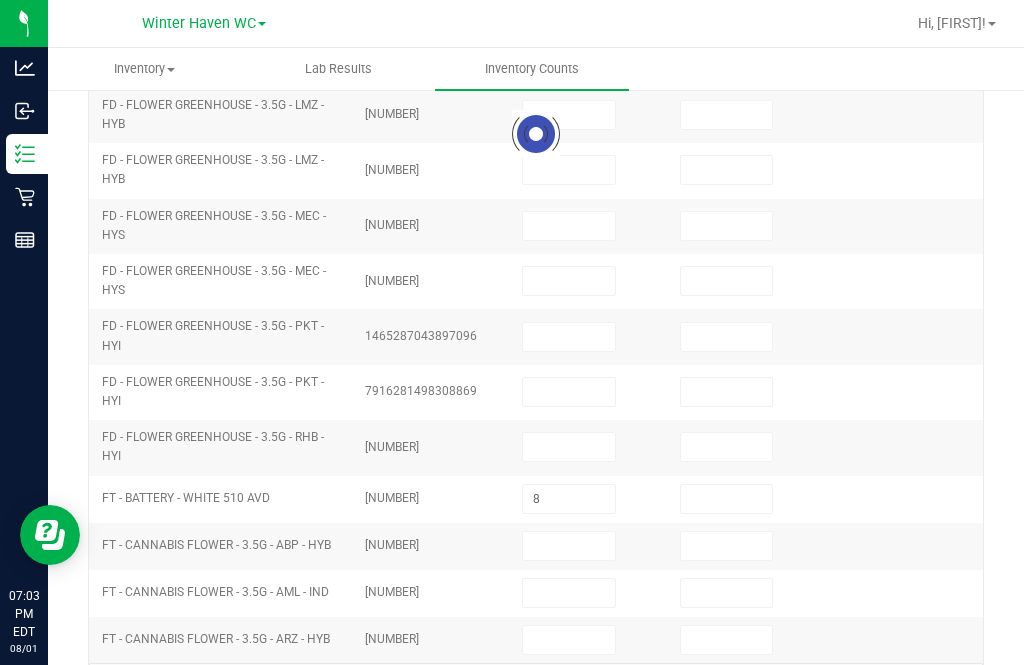 type on "0" 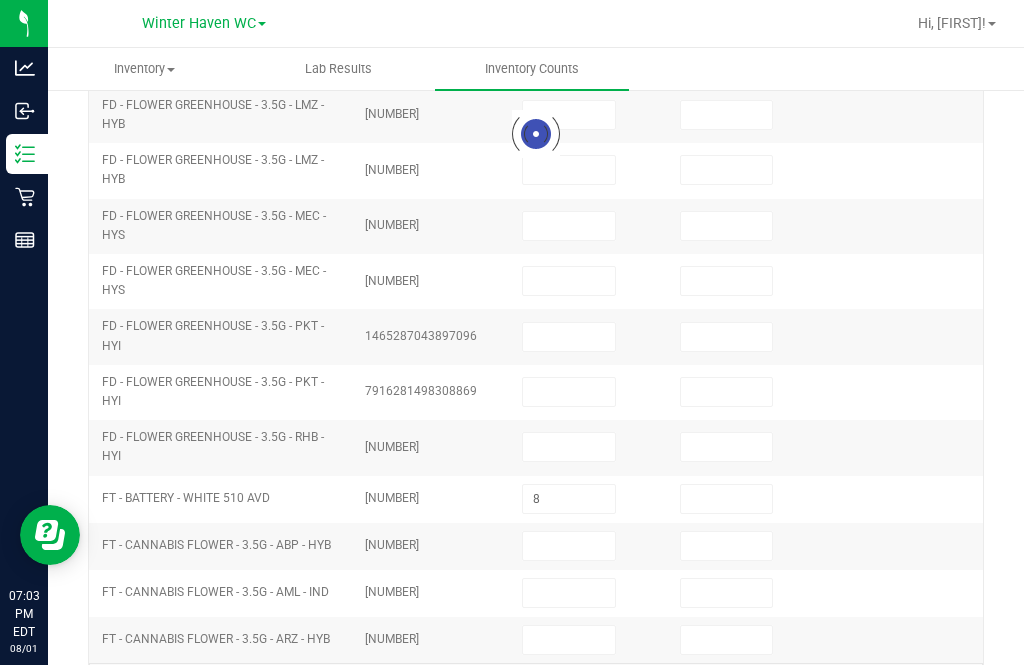 type on "6" 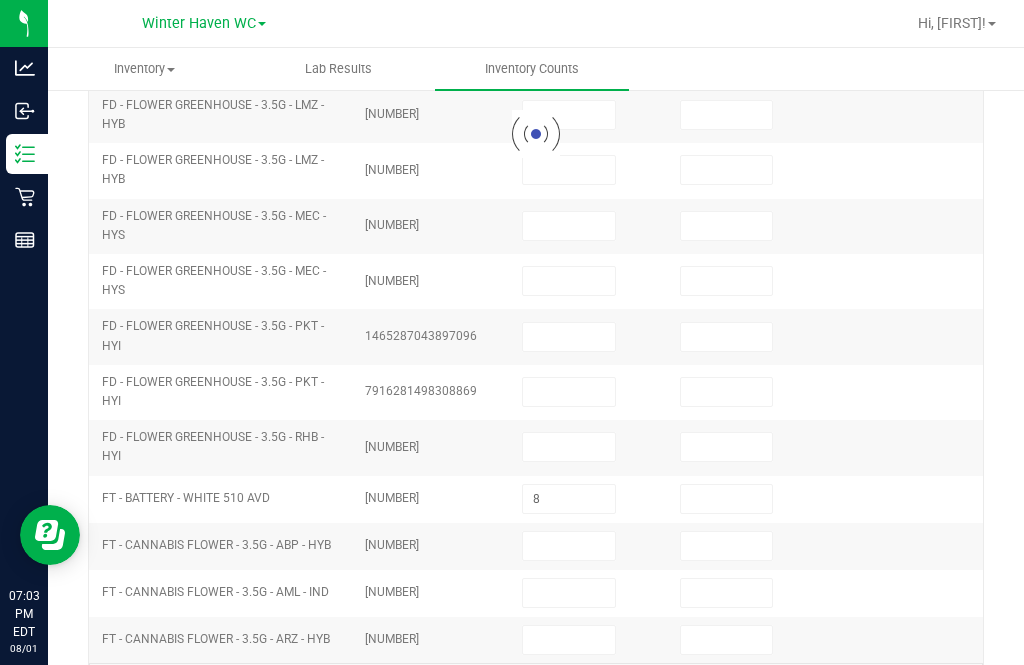type on "0" 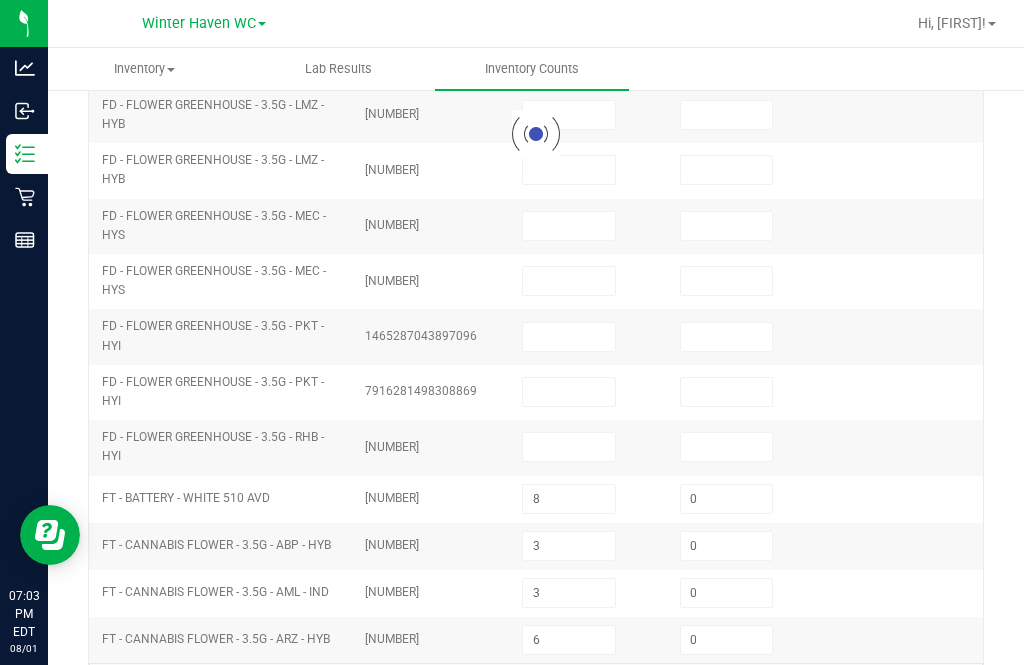 scroll, scrollTop: 613, scrollLeft: 0, axis: vertical 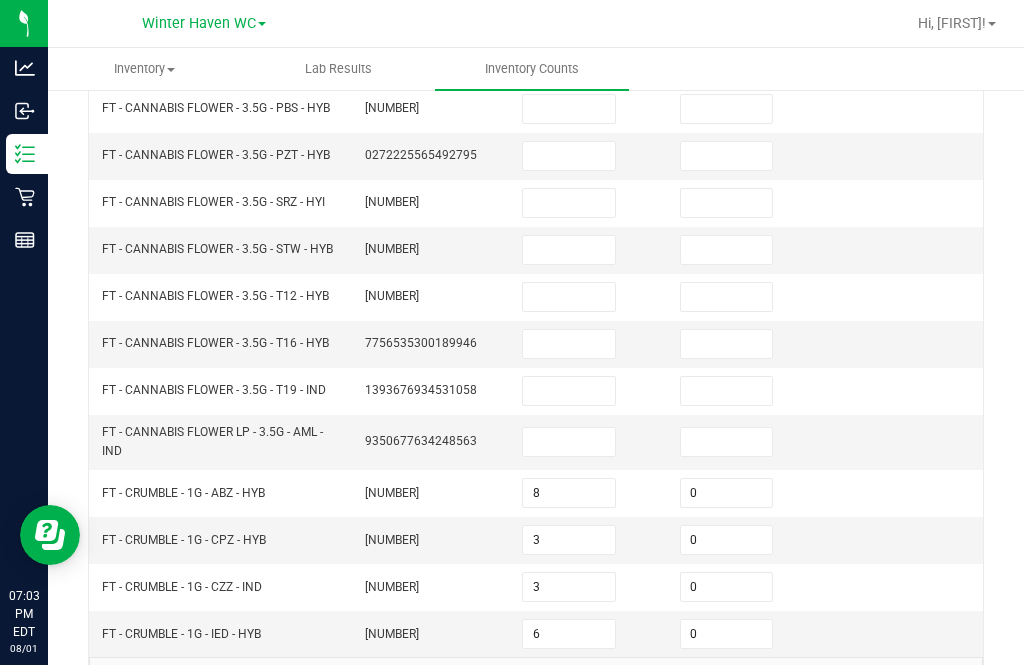 click on "3" 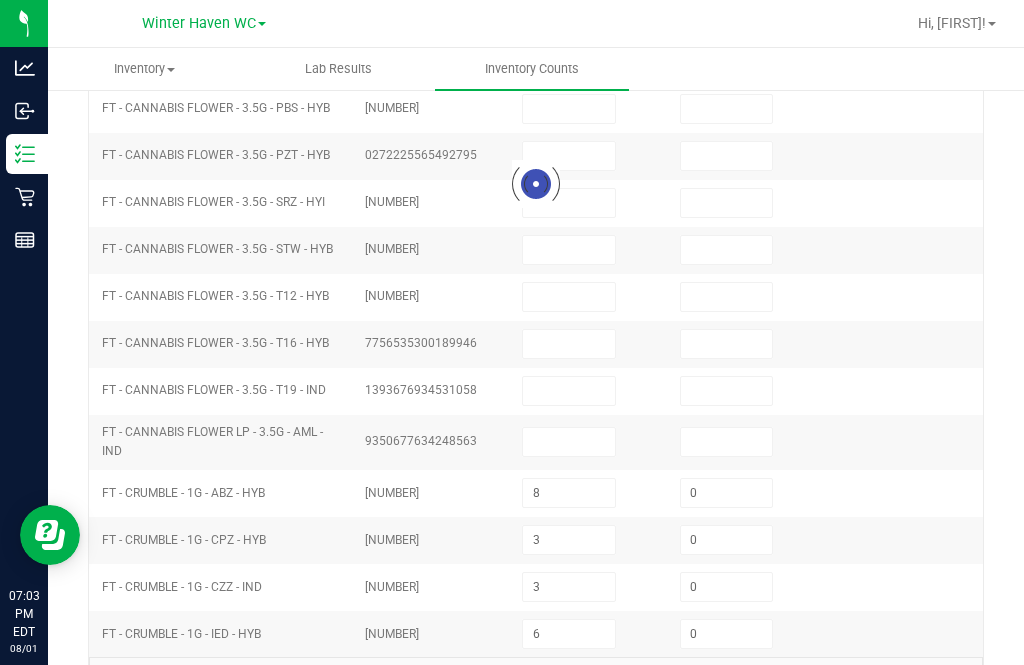 type on "1" 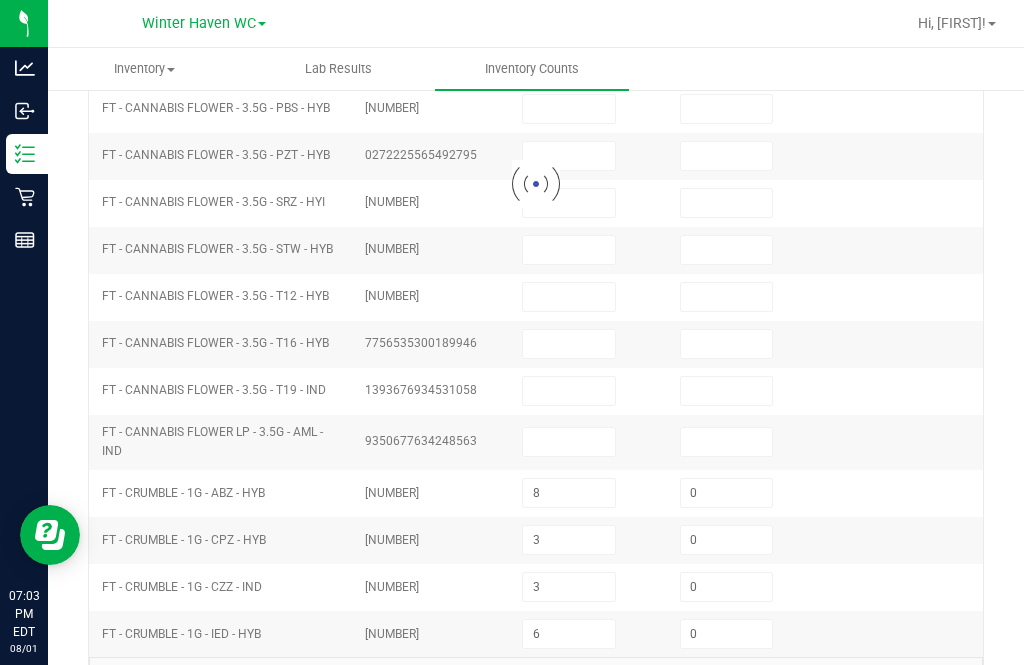type on "0" 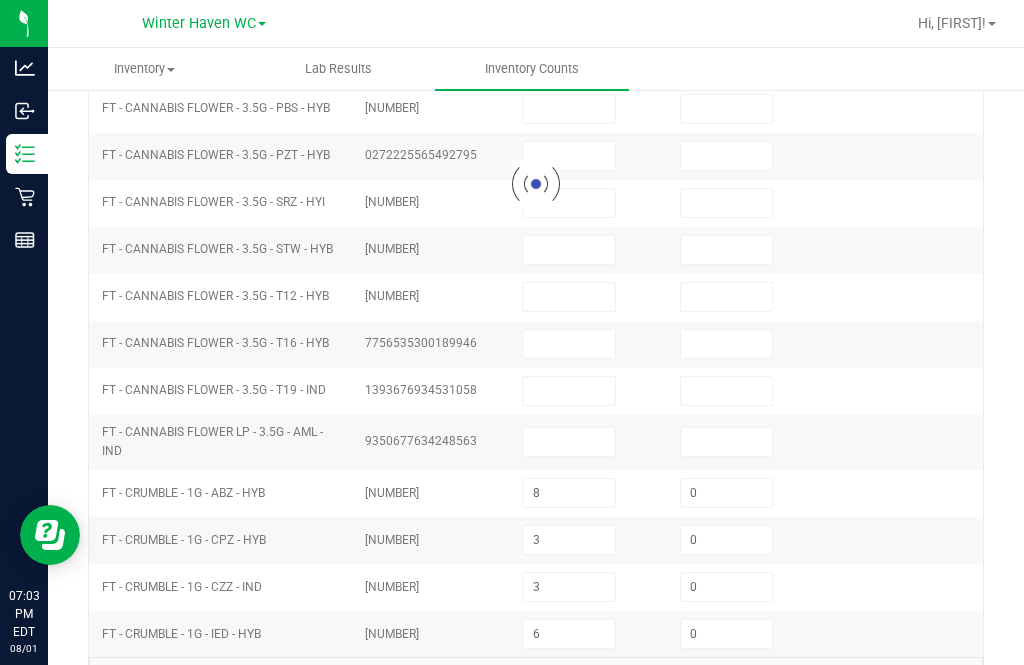 type on "2" 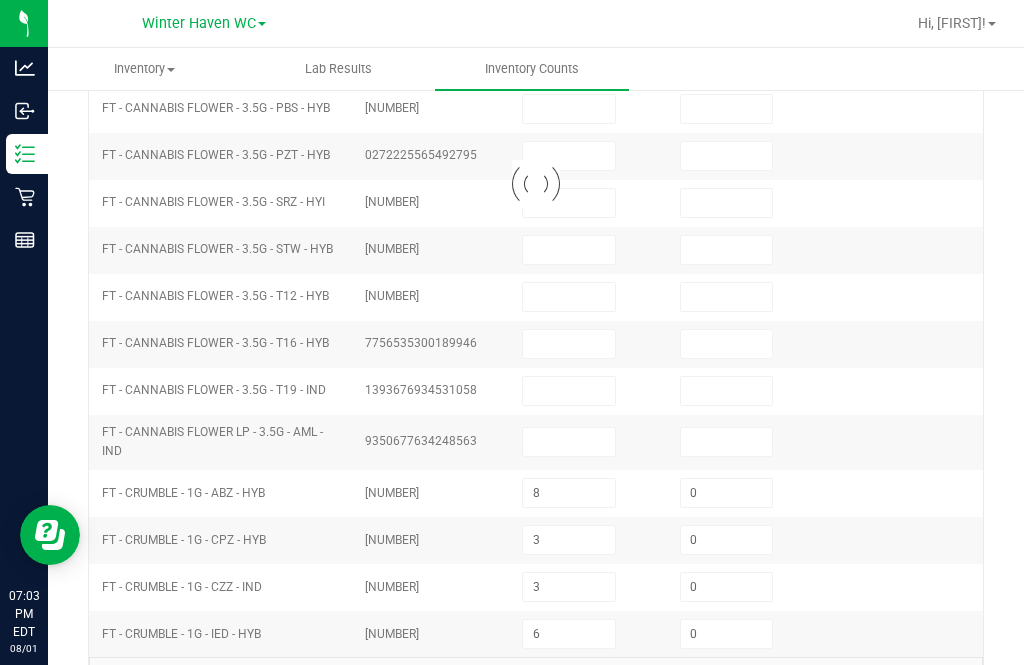 type on "1" 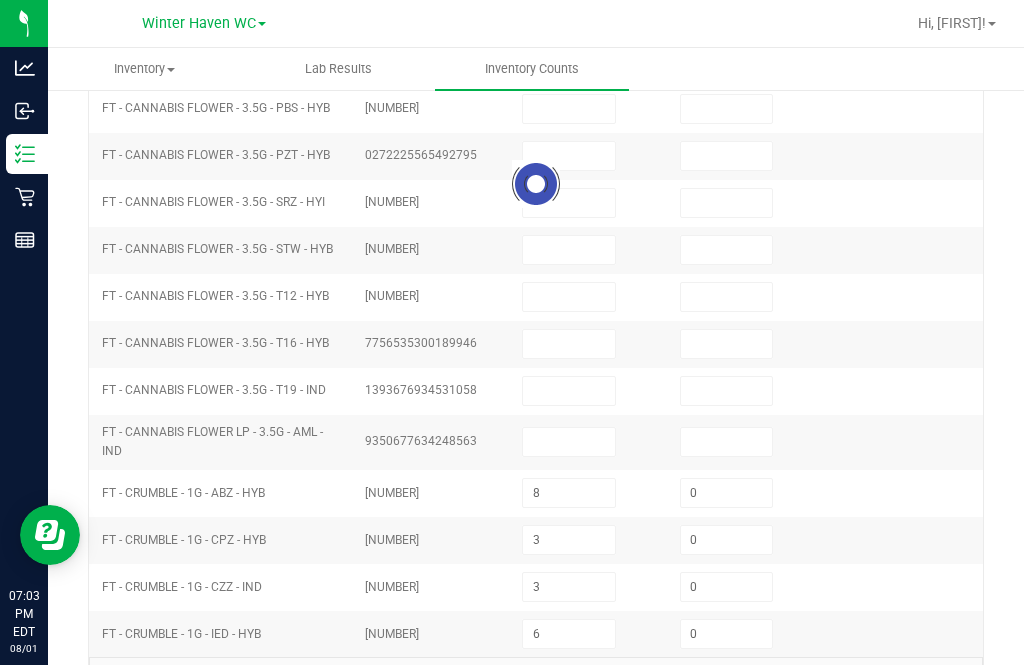type on "6" 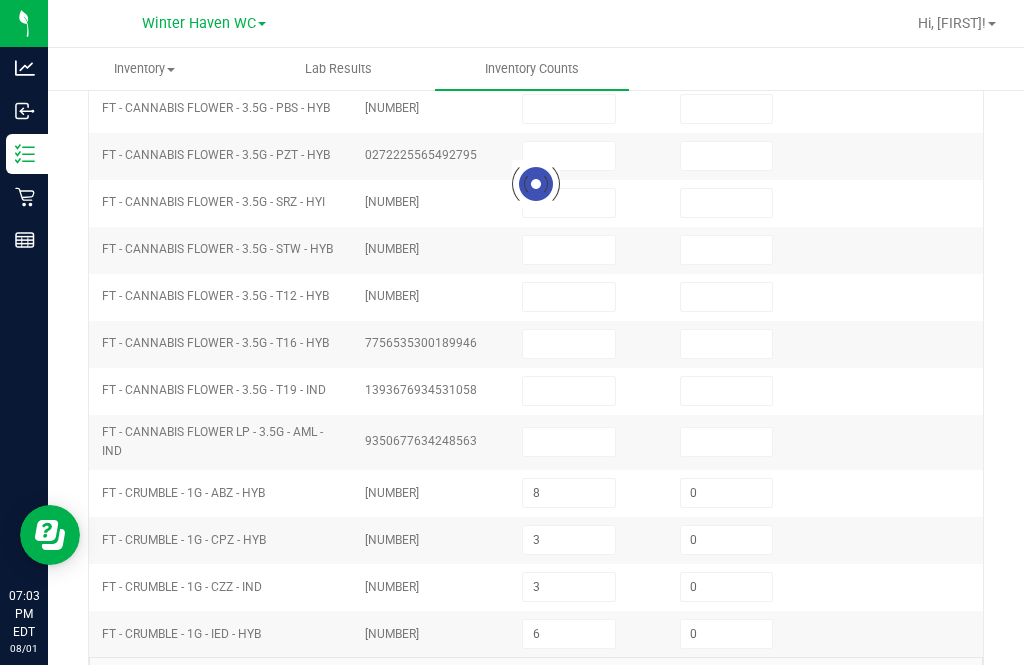 type on "0" 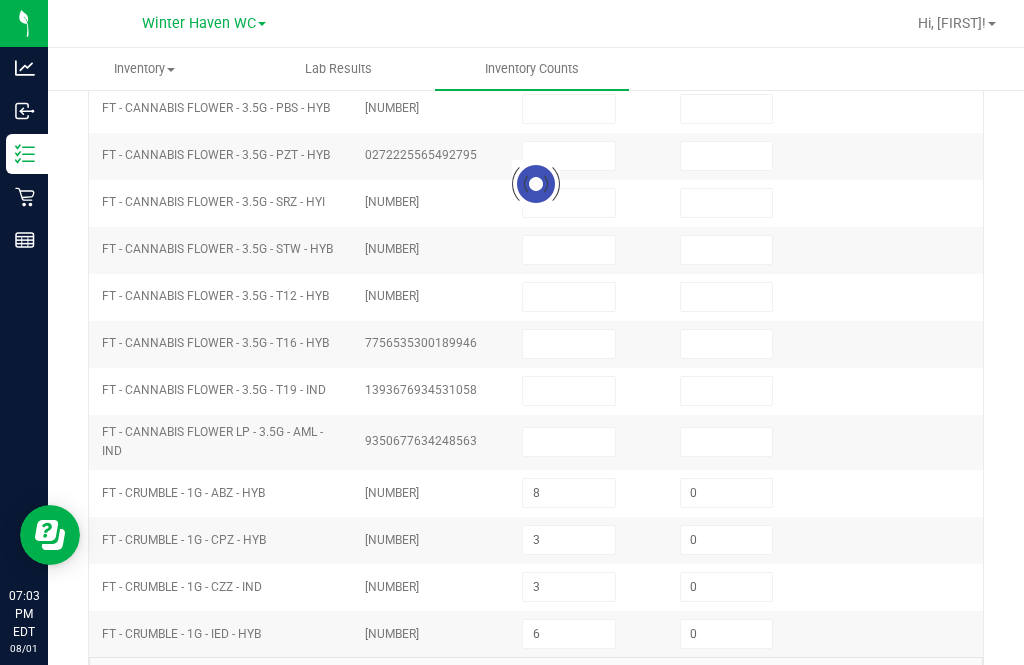 type on "1" 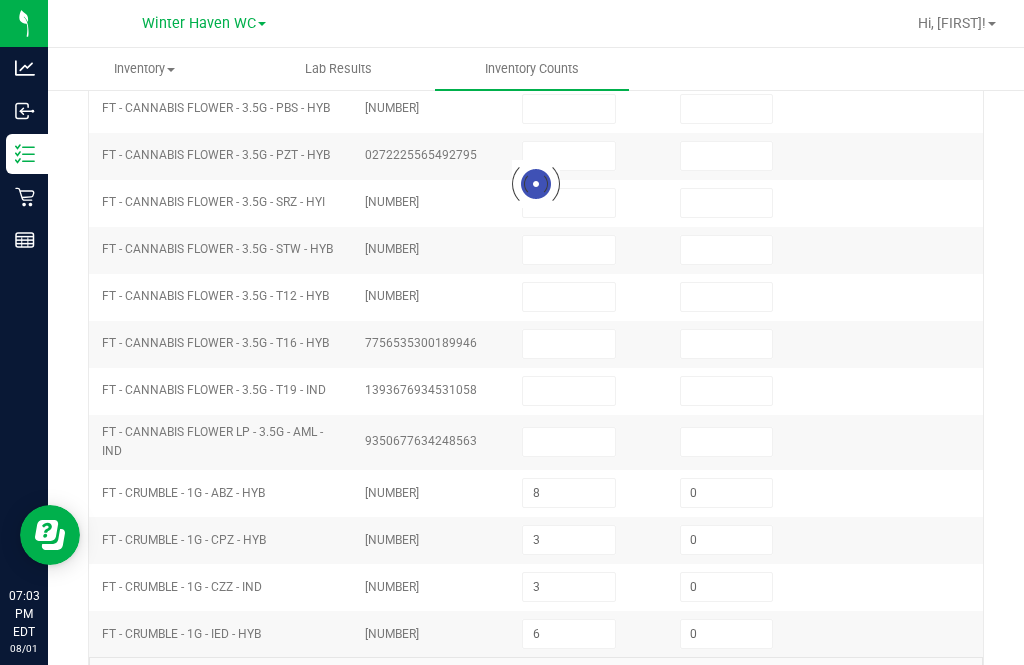 type on "6" 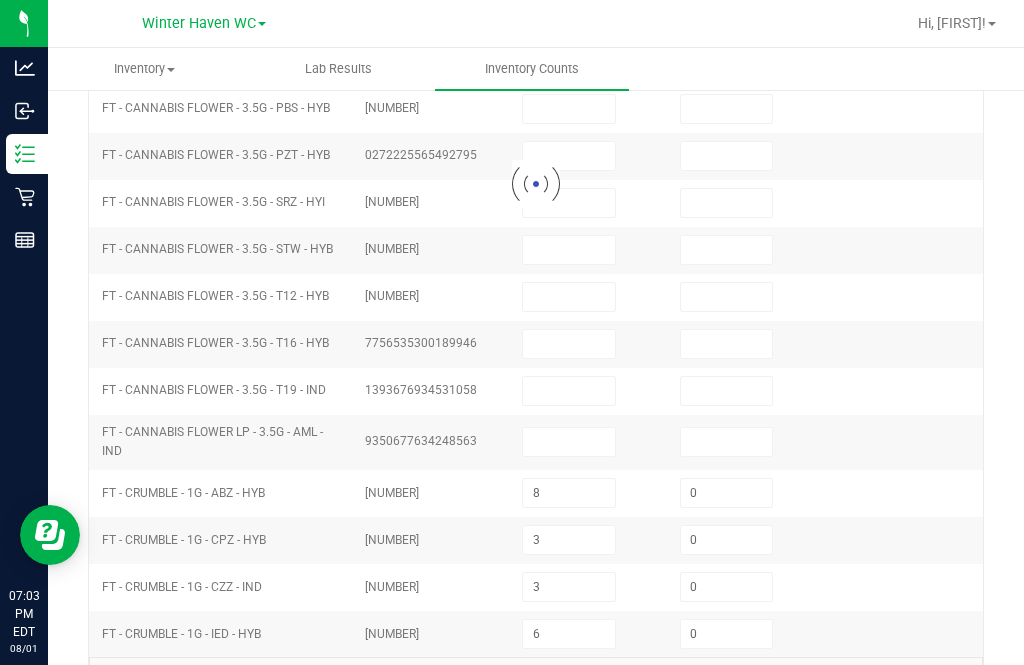 type on "0" 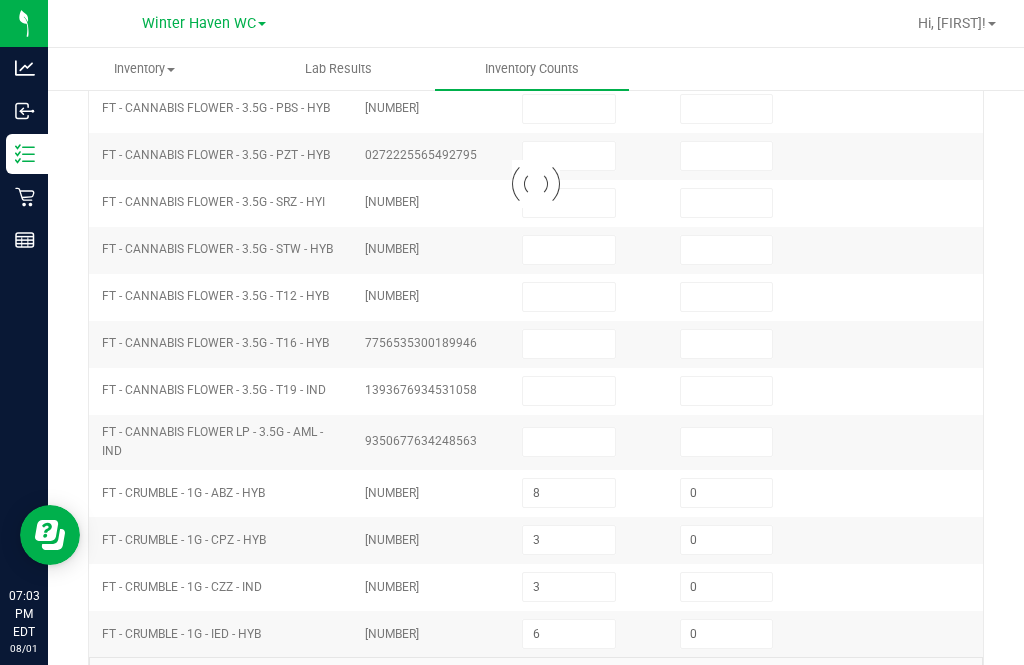 type on "2" 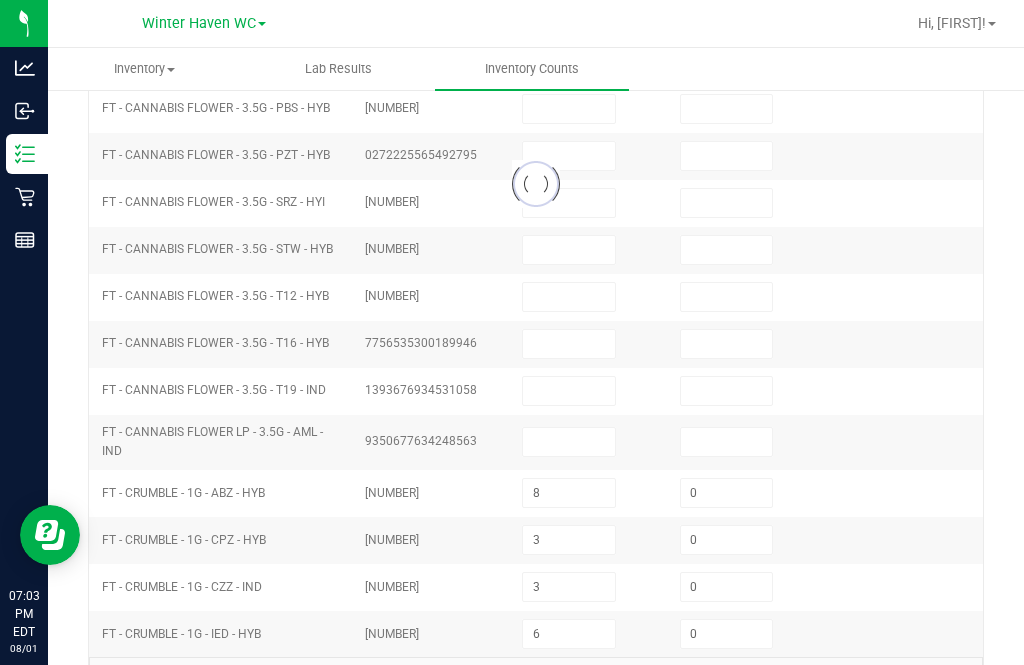 type on "4" 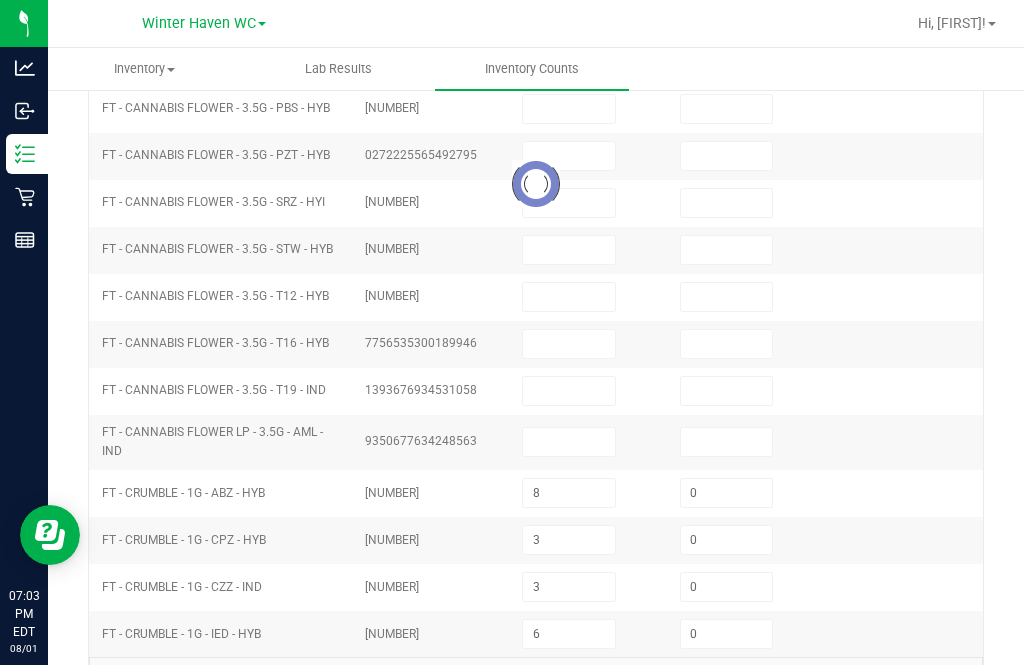 type on "0" 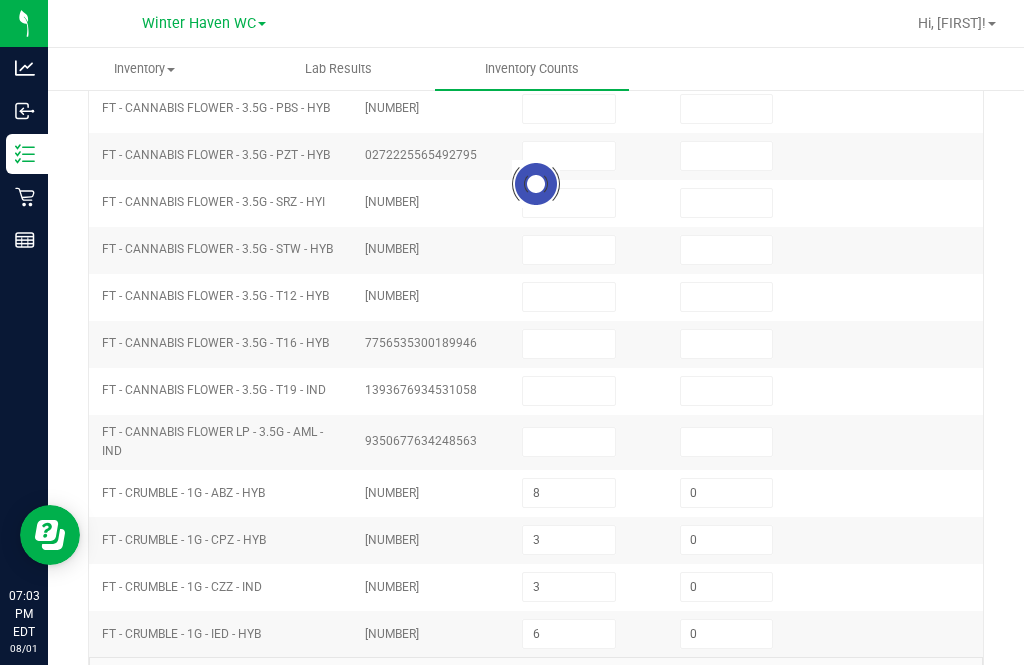 type on "7" 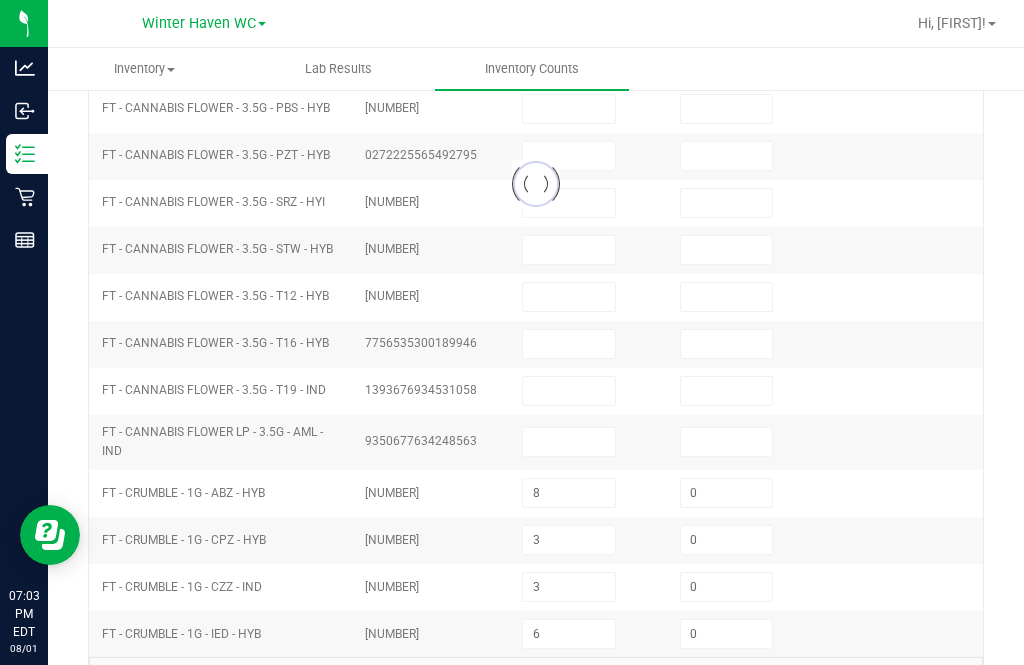type on "0" 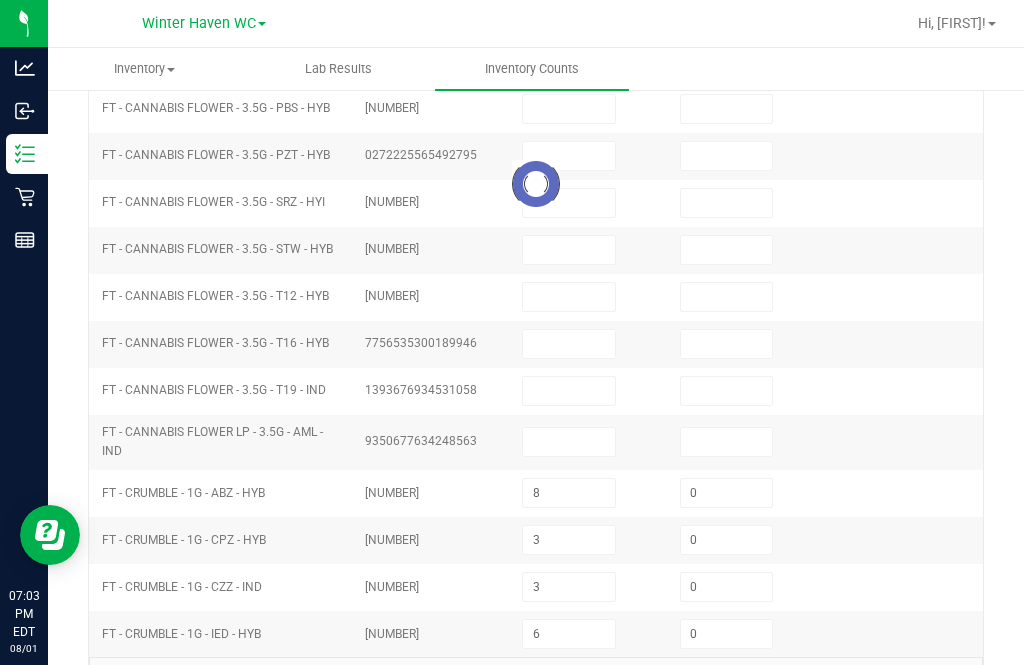 type on "9" 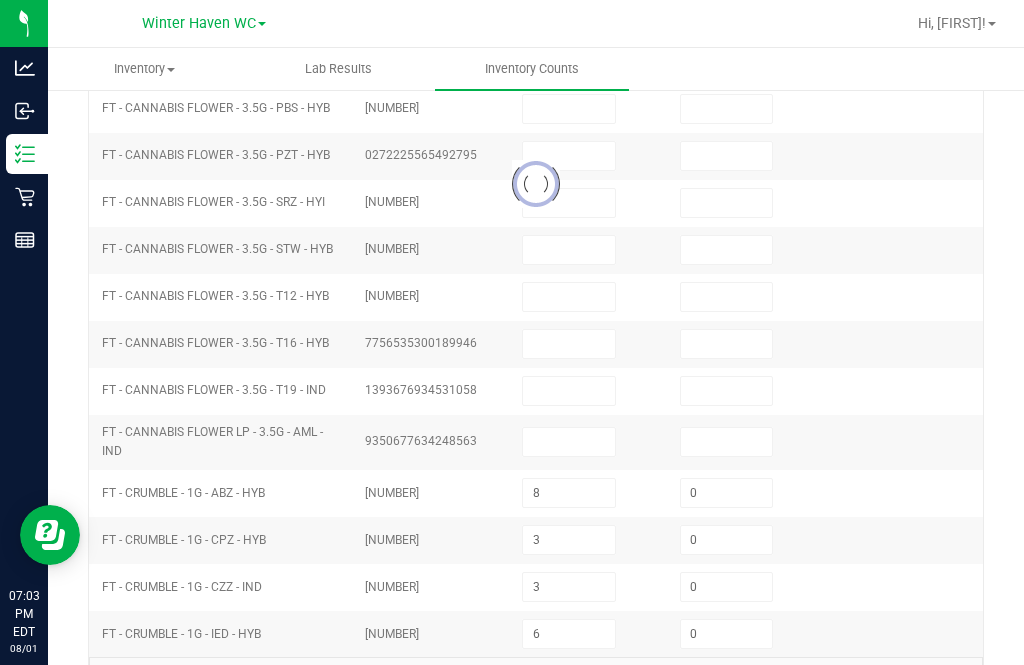 type on "0" 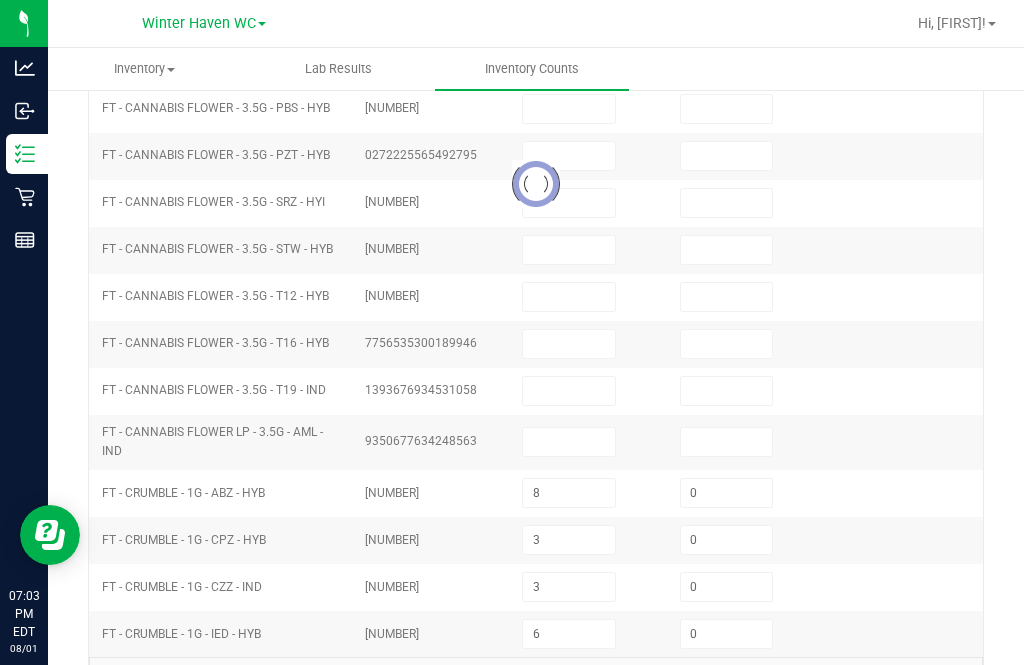 type on "10" 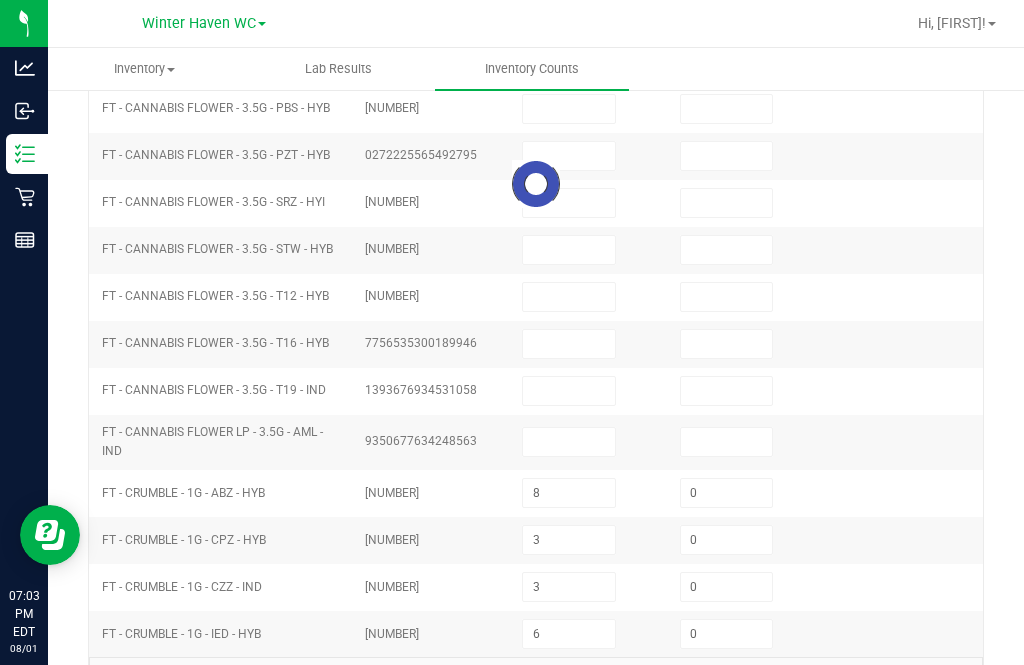 type on "0" 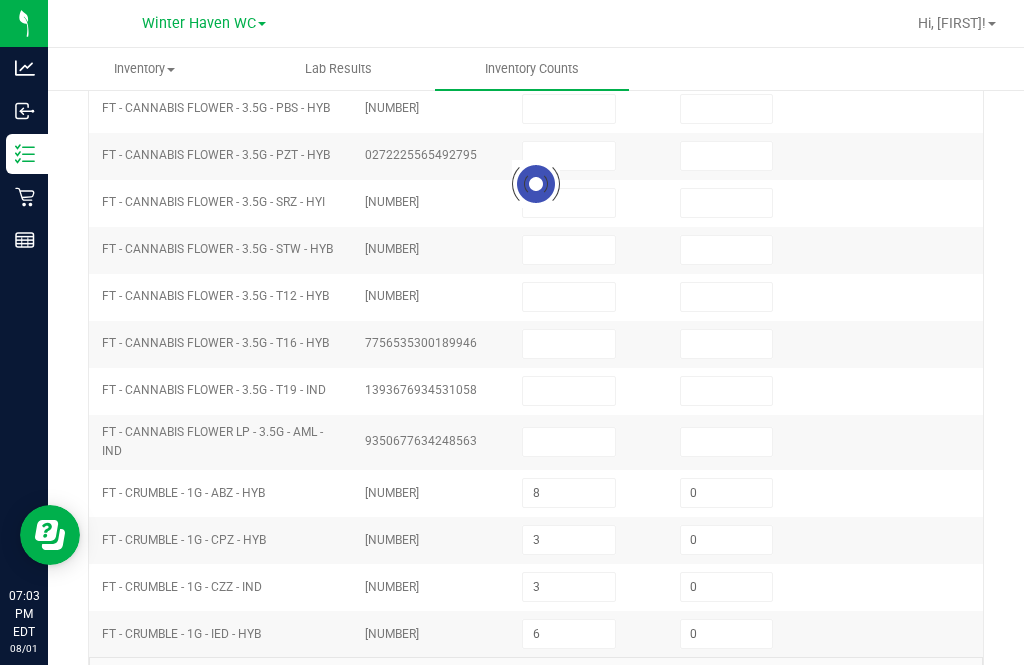 type on "8" 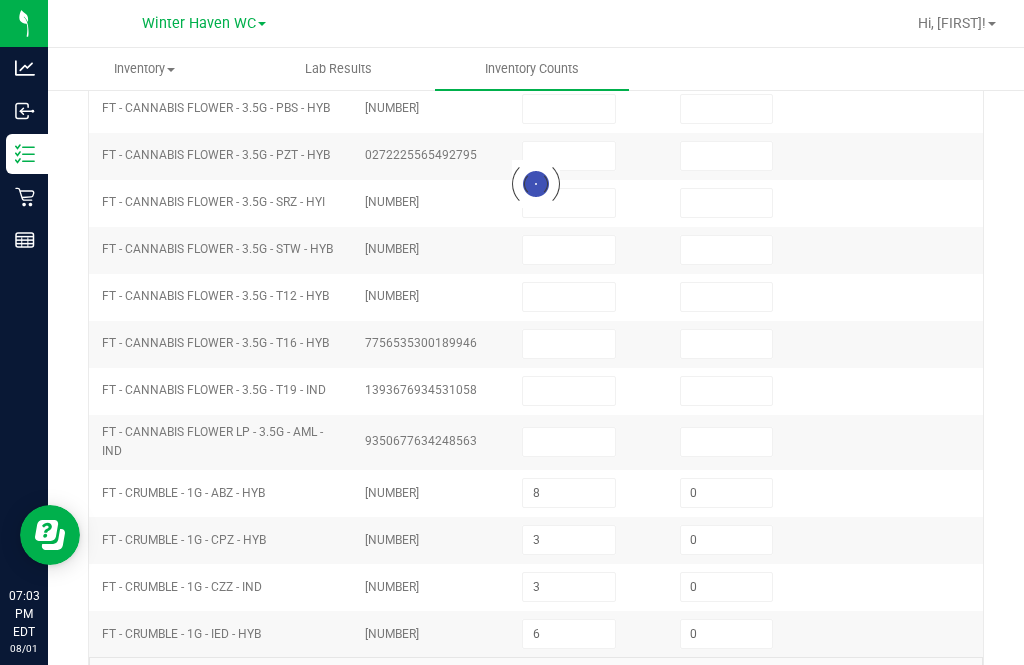 type on "0" 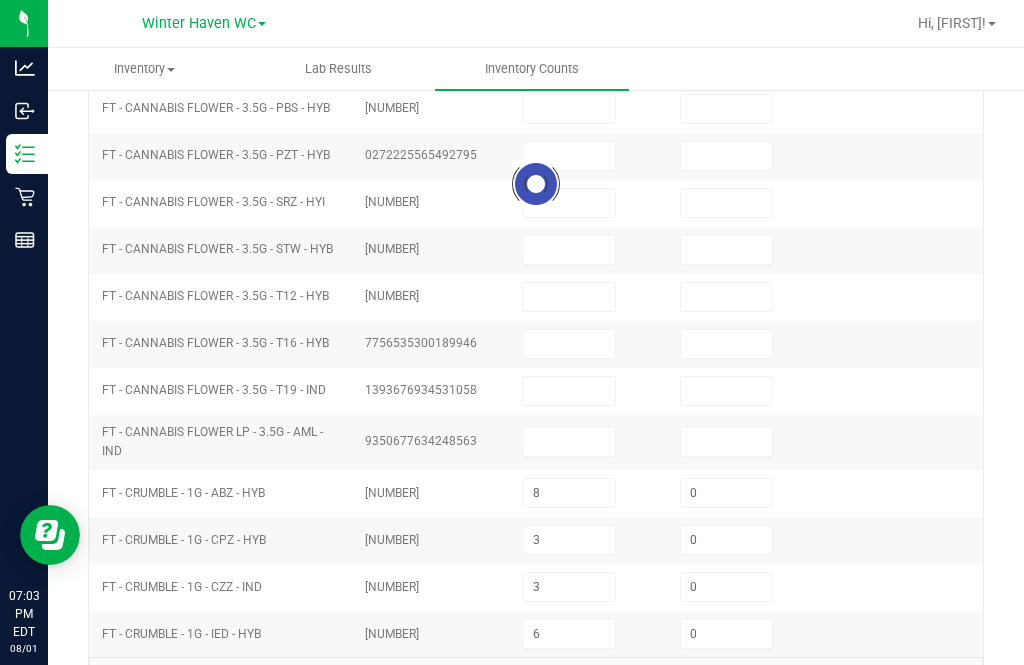 type on "1" 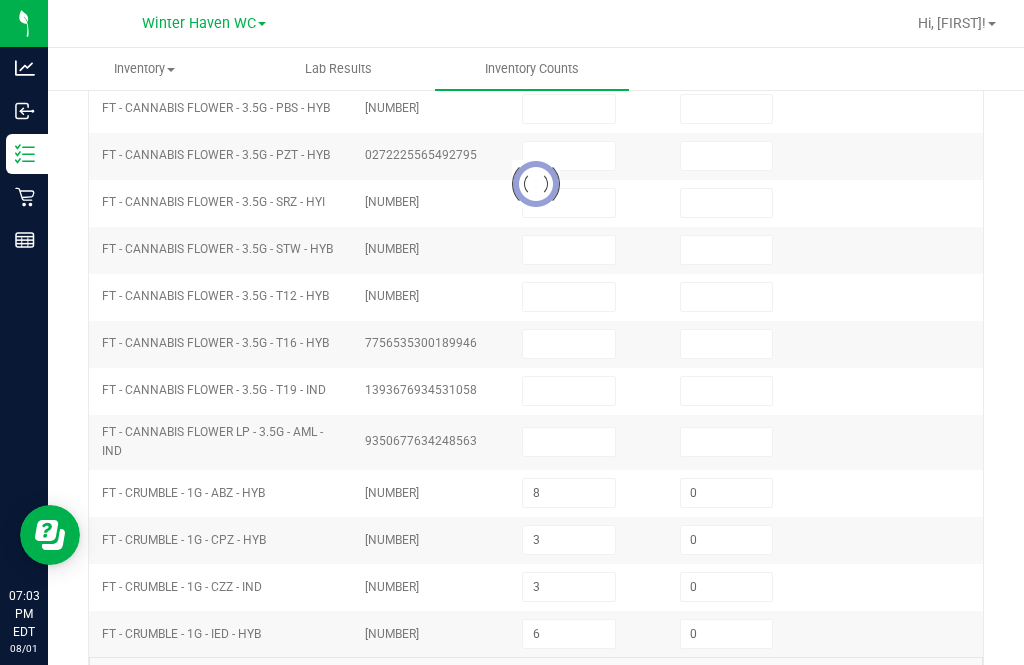 type on "0" 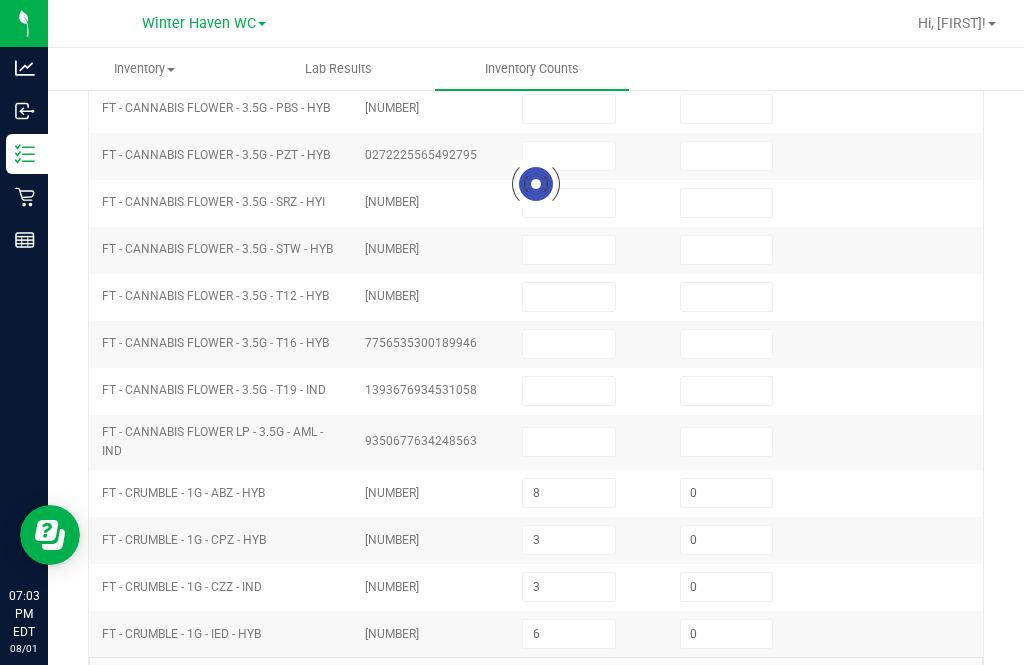 type on "0" 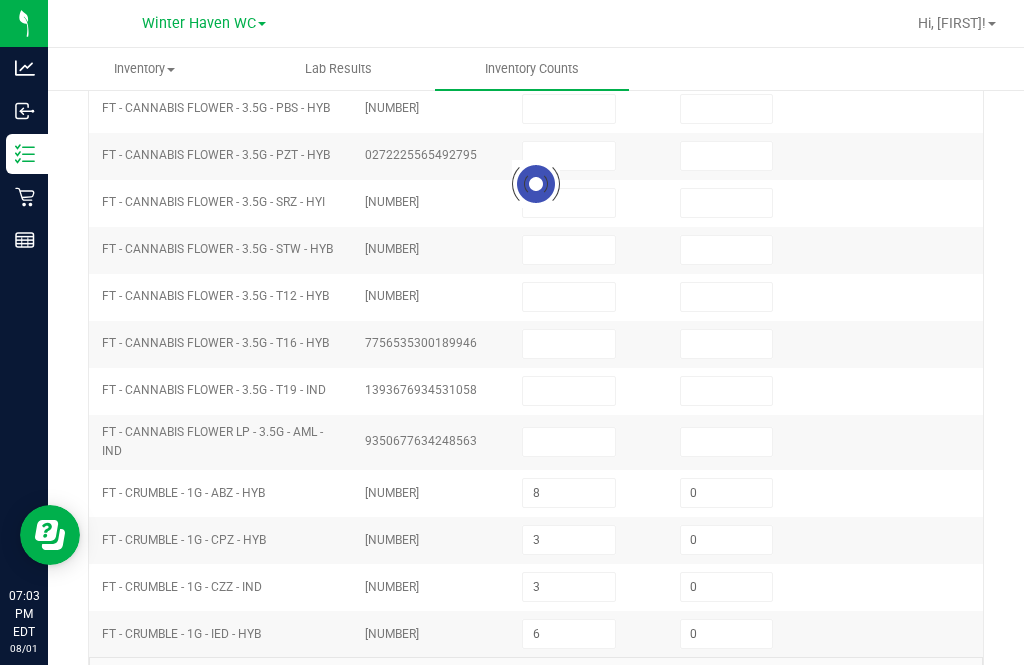 type on "2" 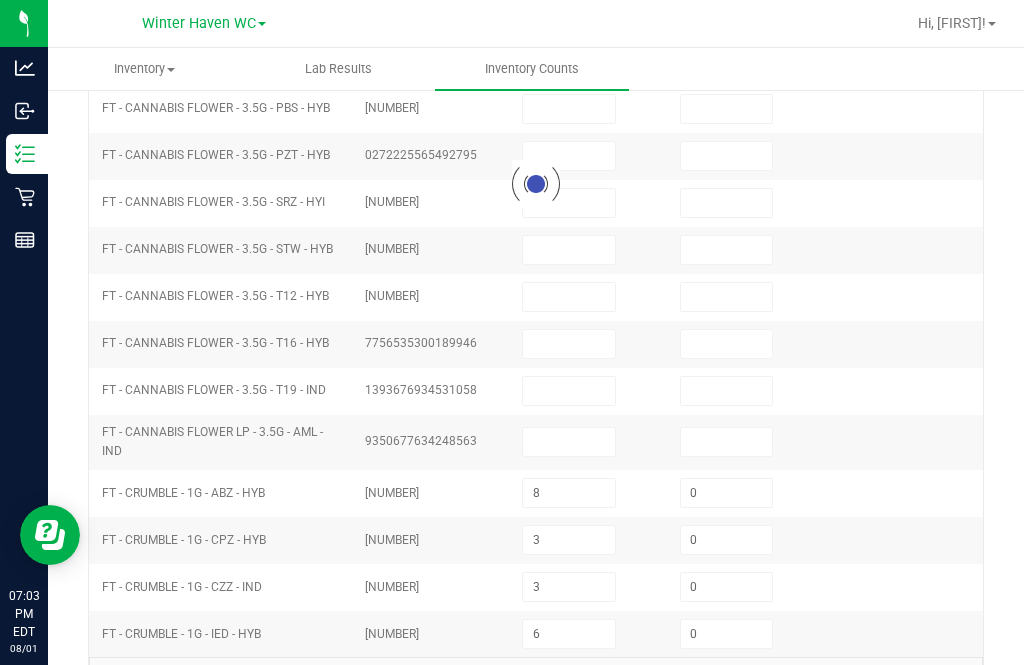 type on "0" 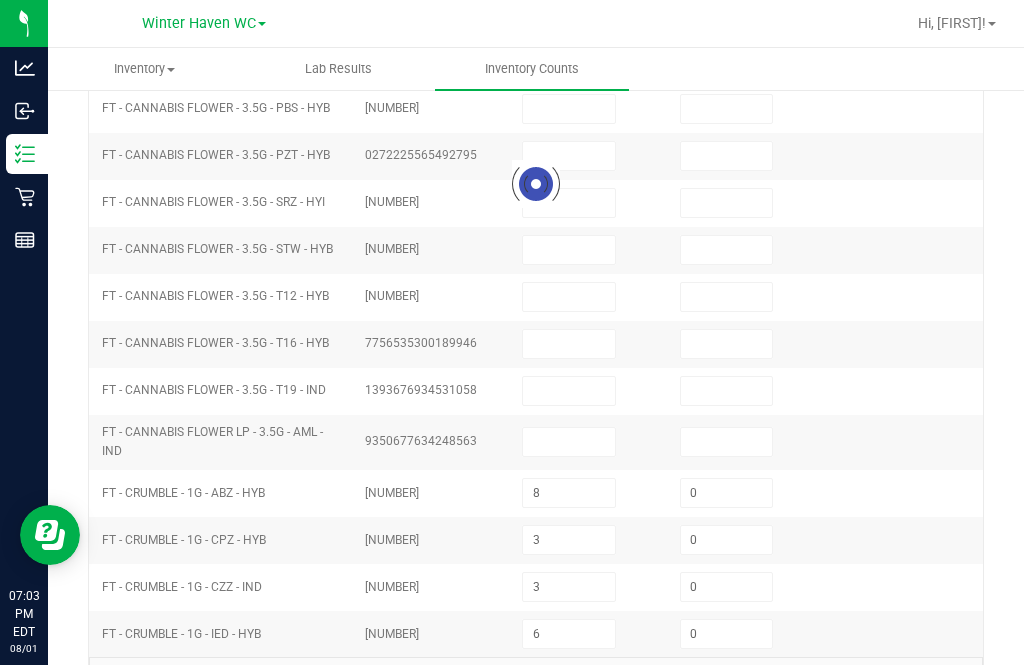 type on "7" 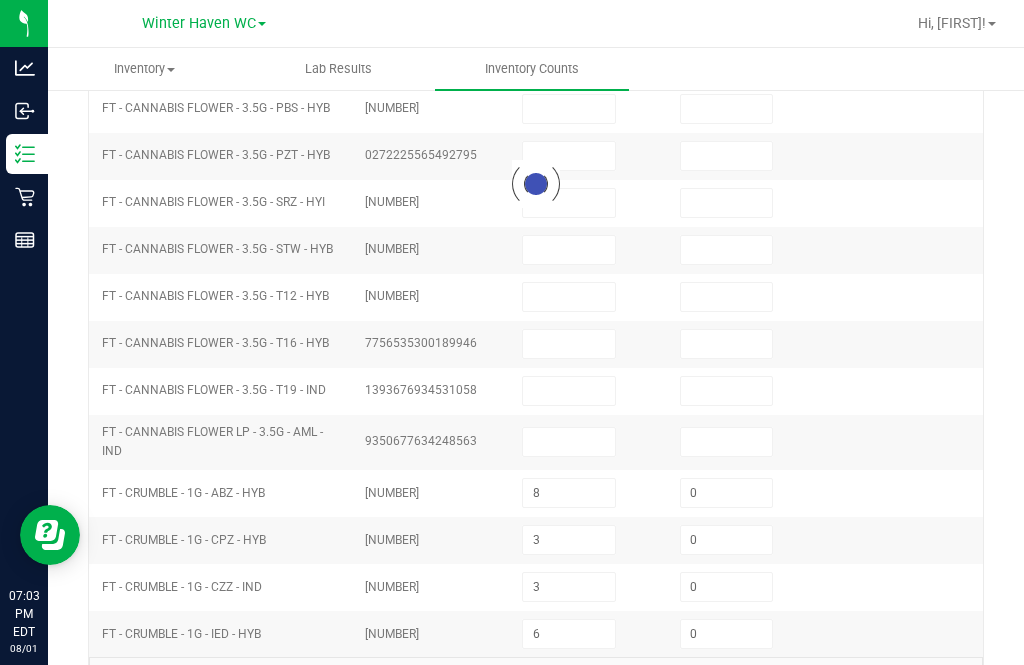type on "0" 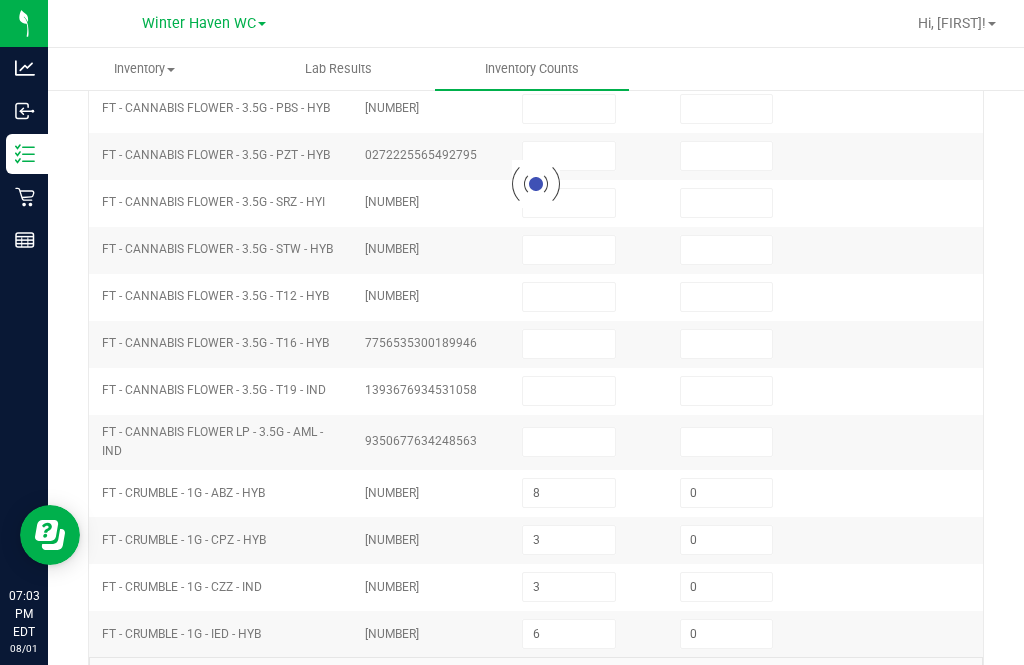 type on "3" 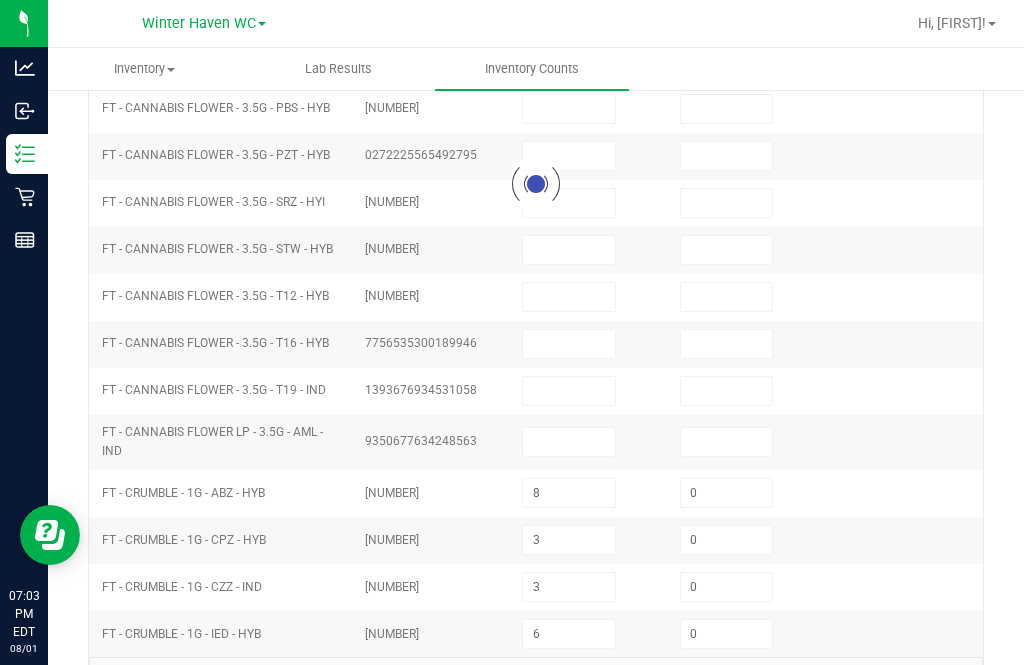 type 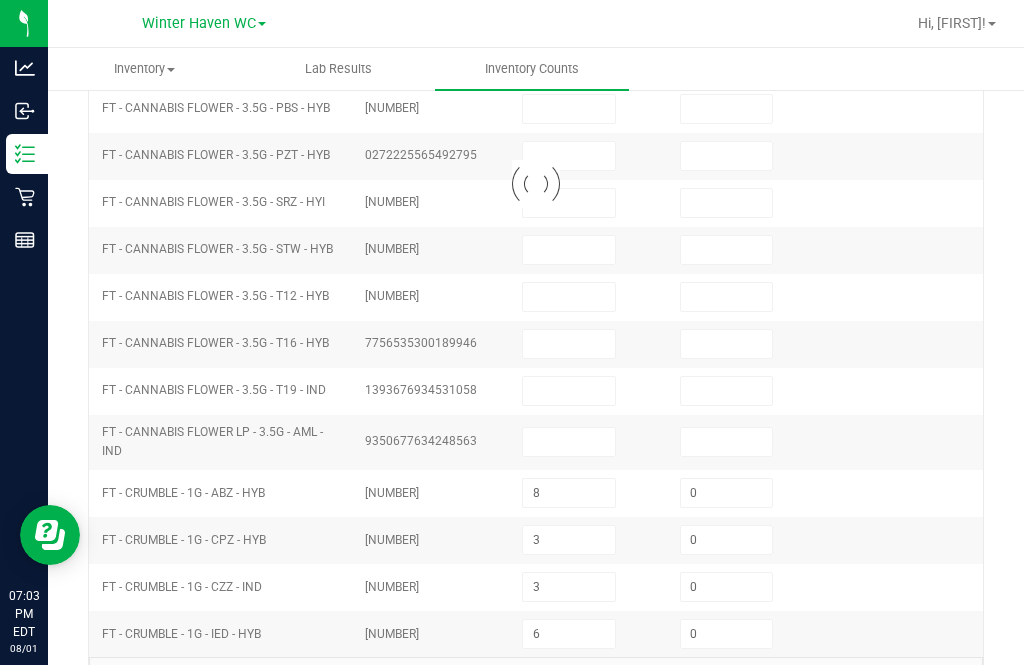 type 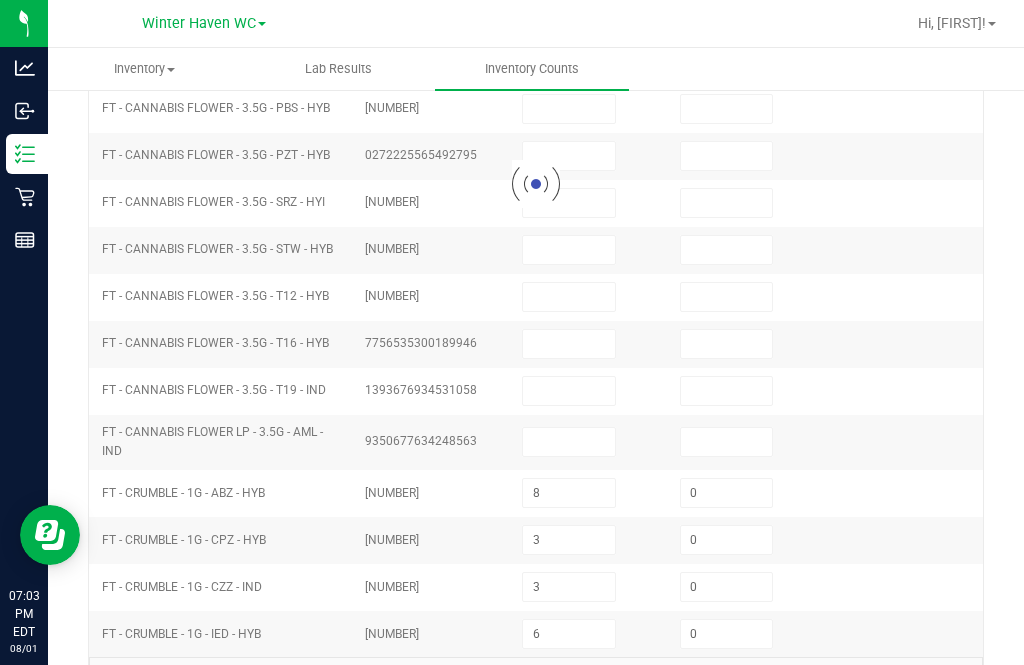 type 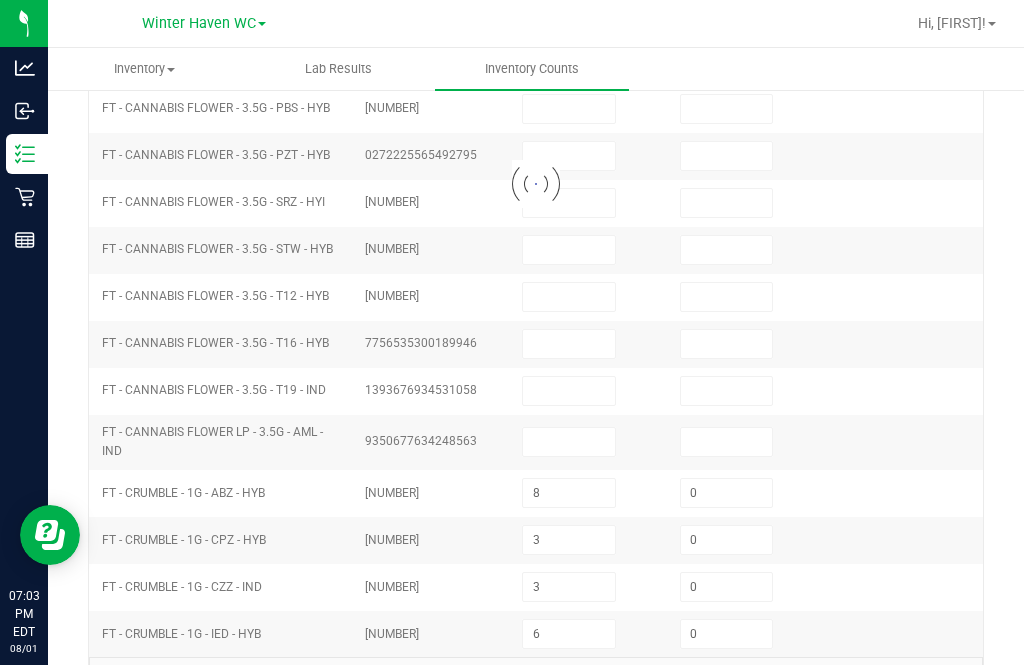 type 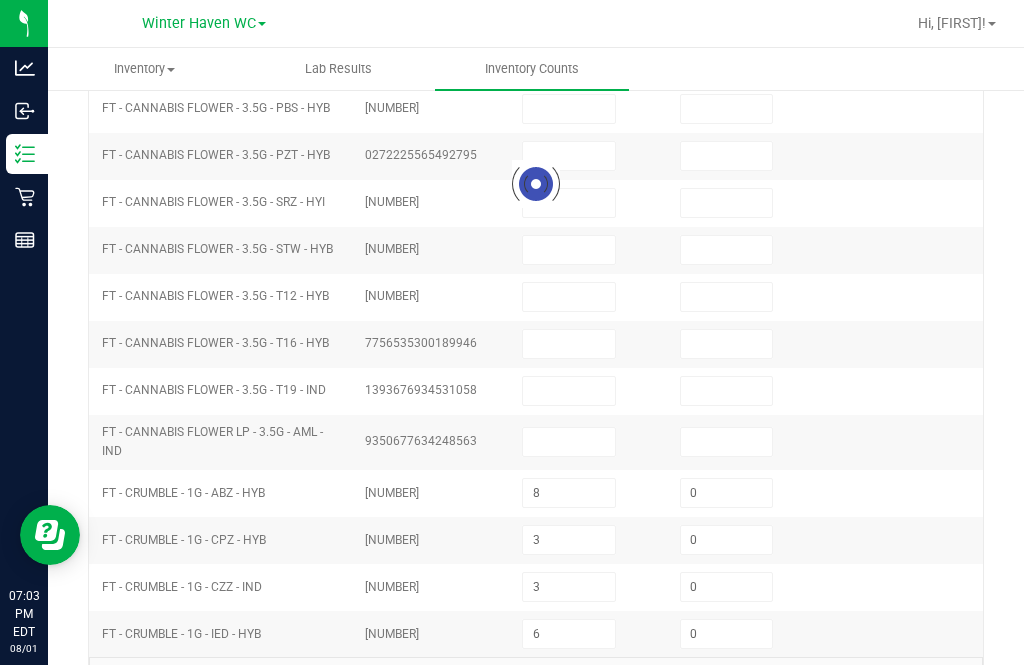 type 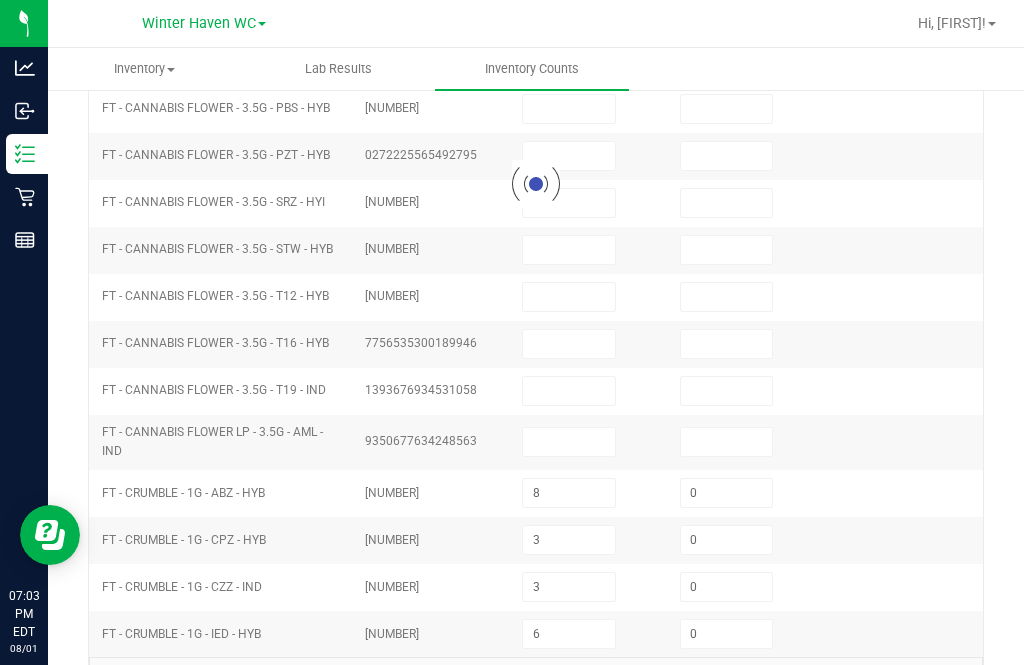 type 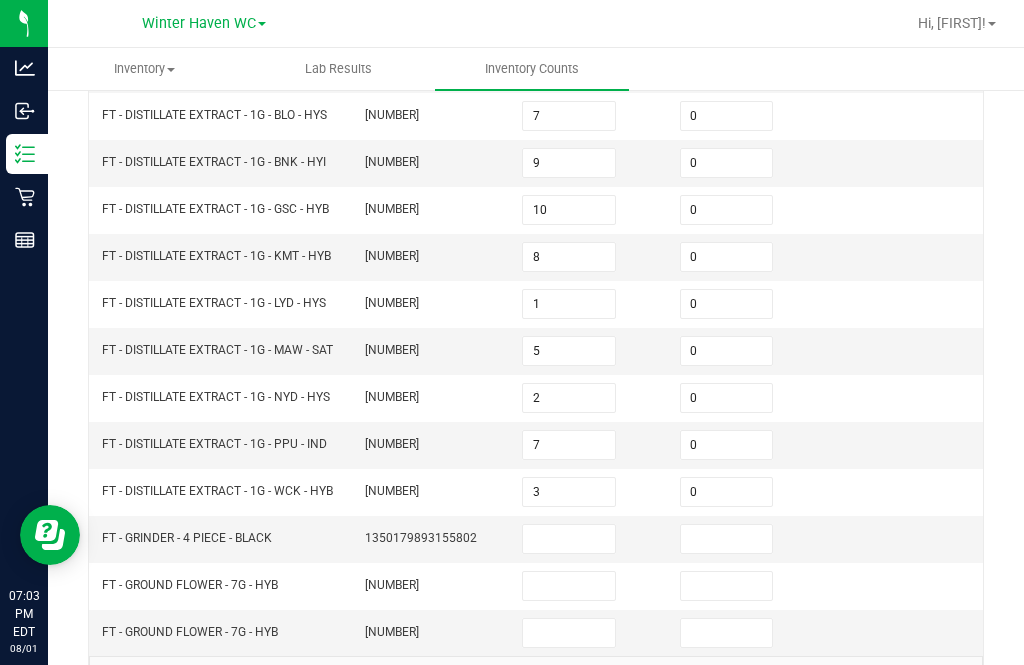 scroll, scrollTop: 605, scrollLeft: 0, axis: vertical 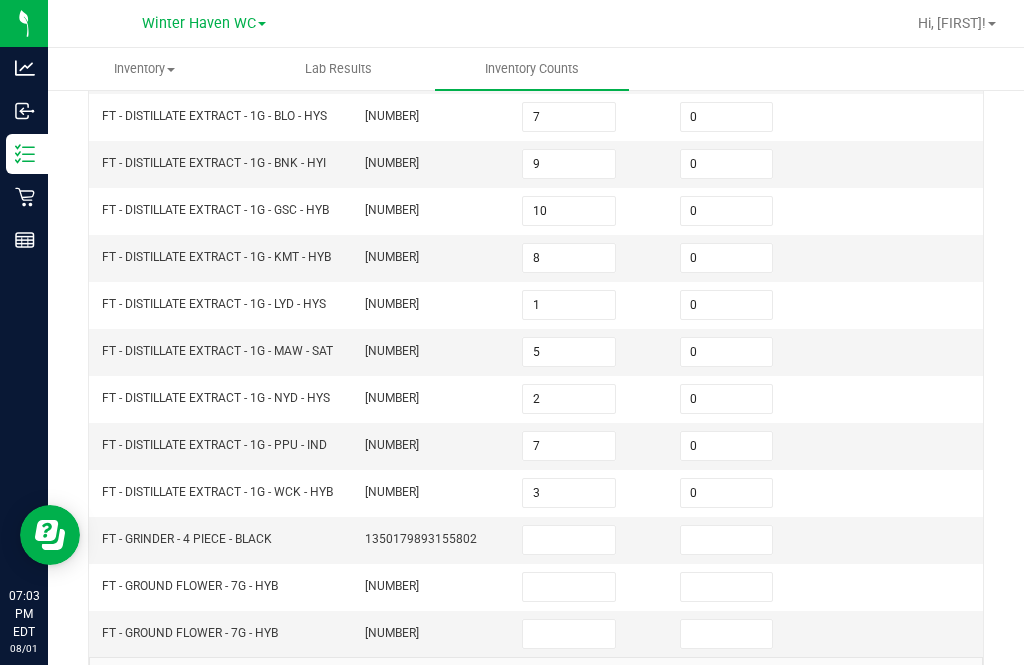 click on "4" 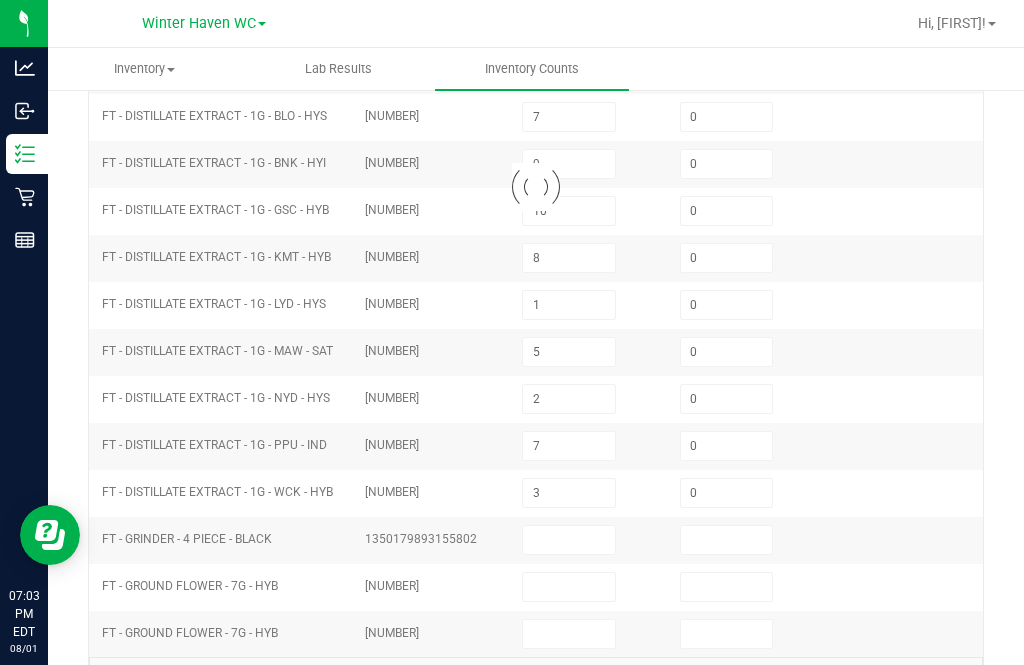type 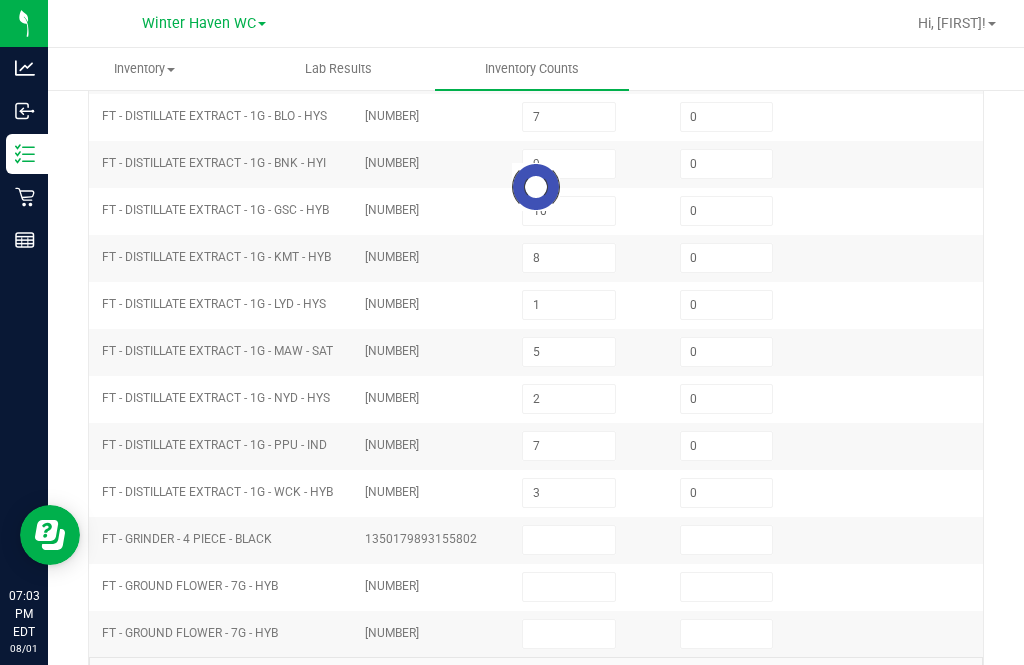 type 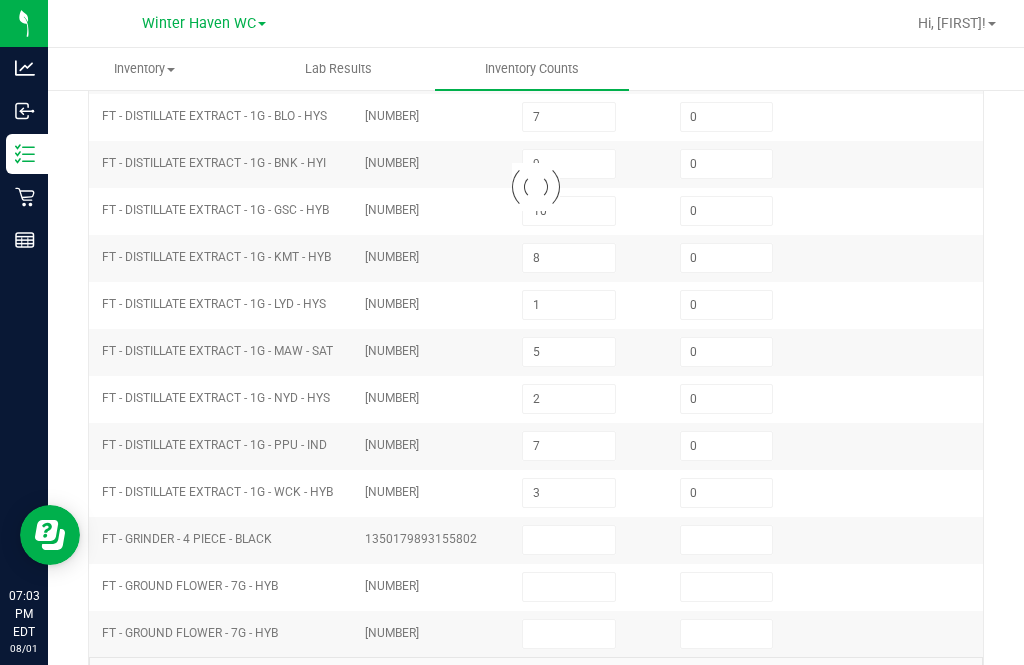 type 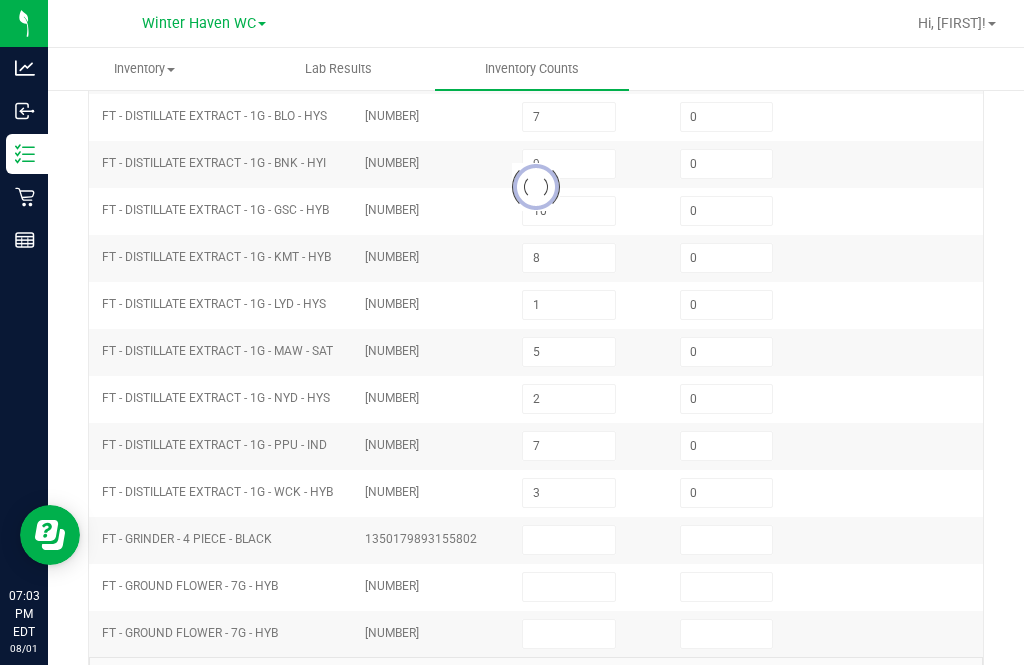 type 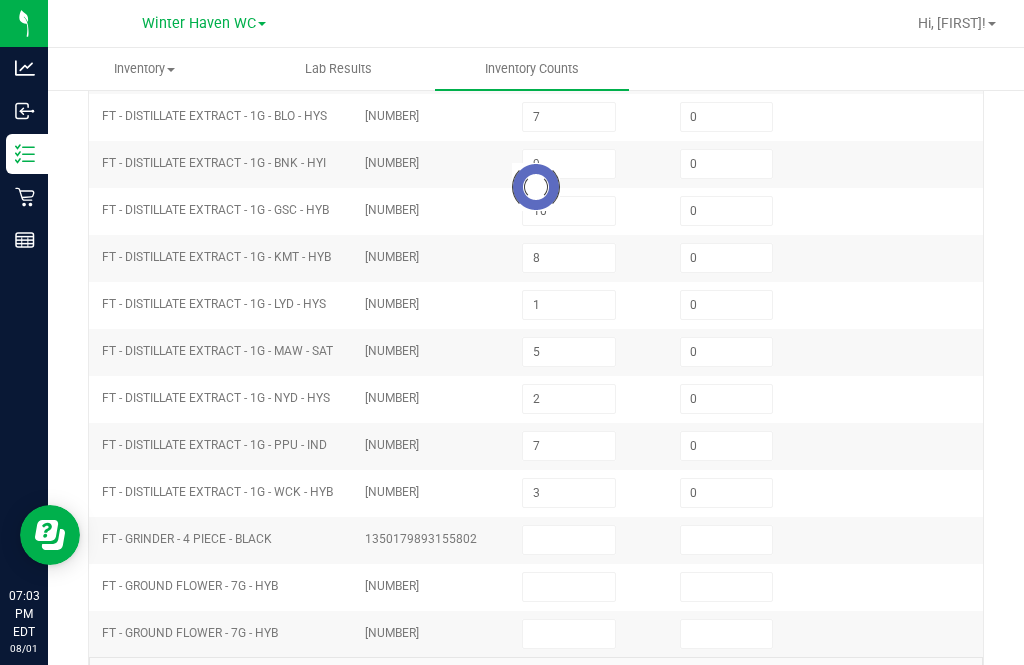 type 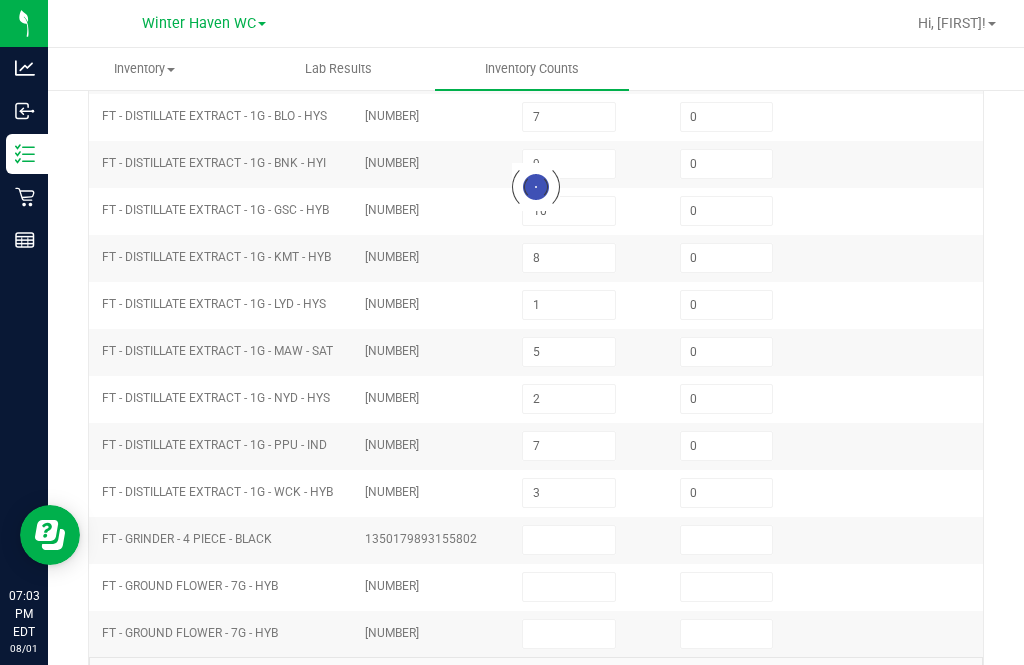 type 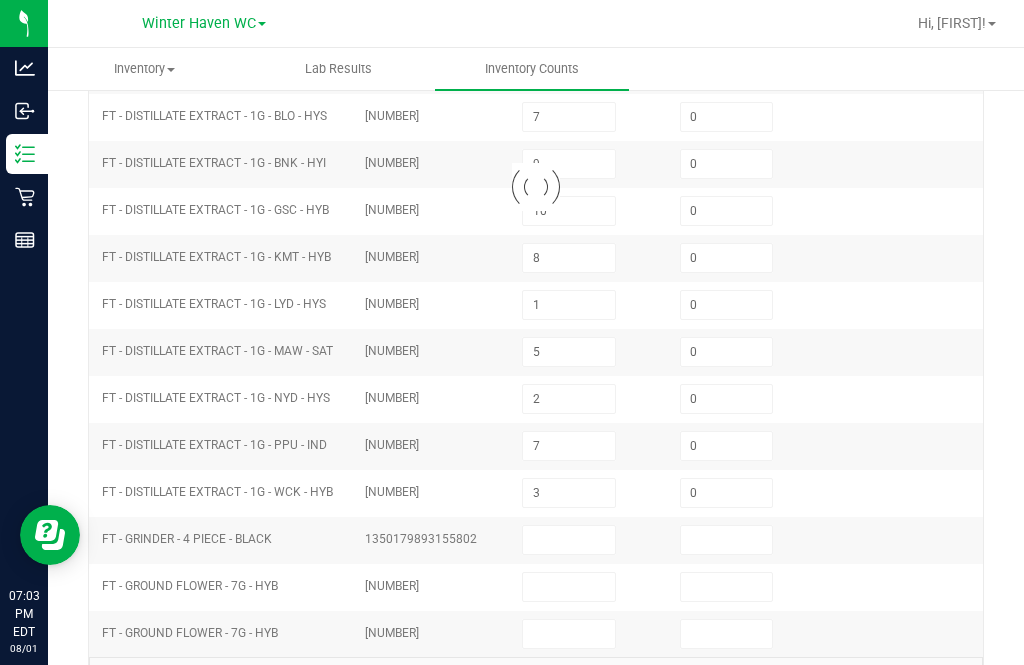 type 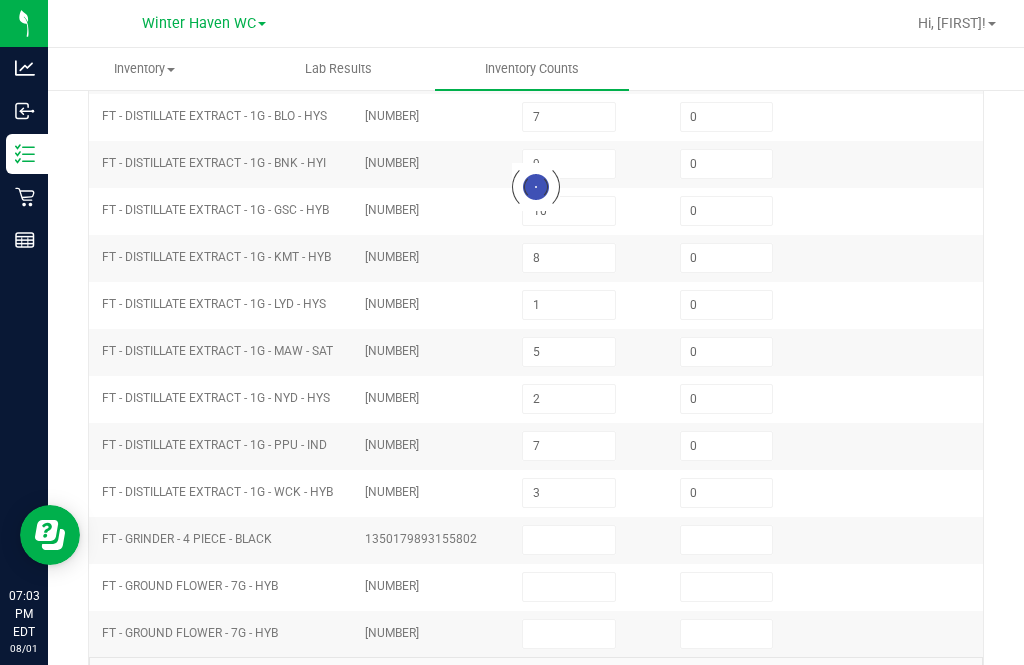 type 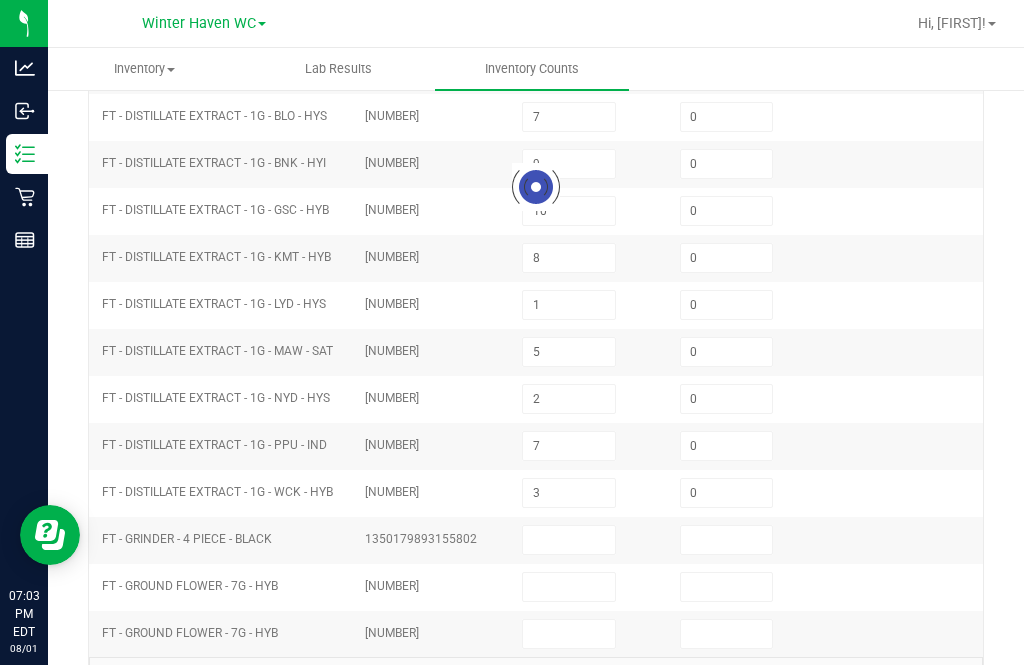 type 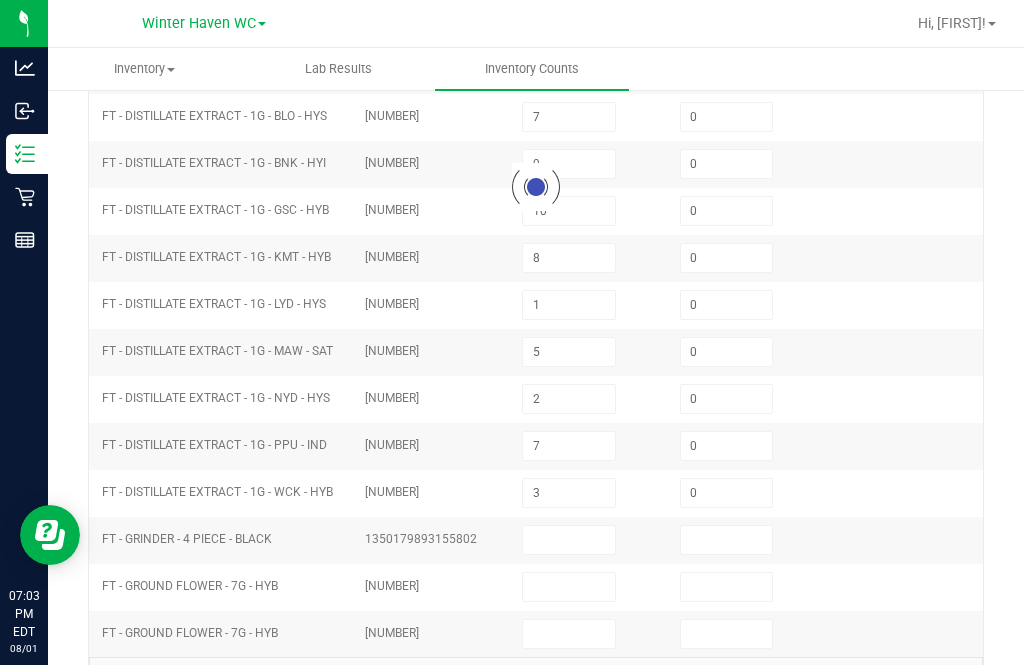 type 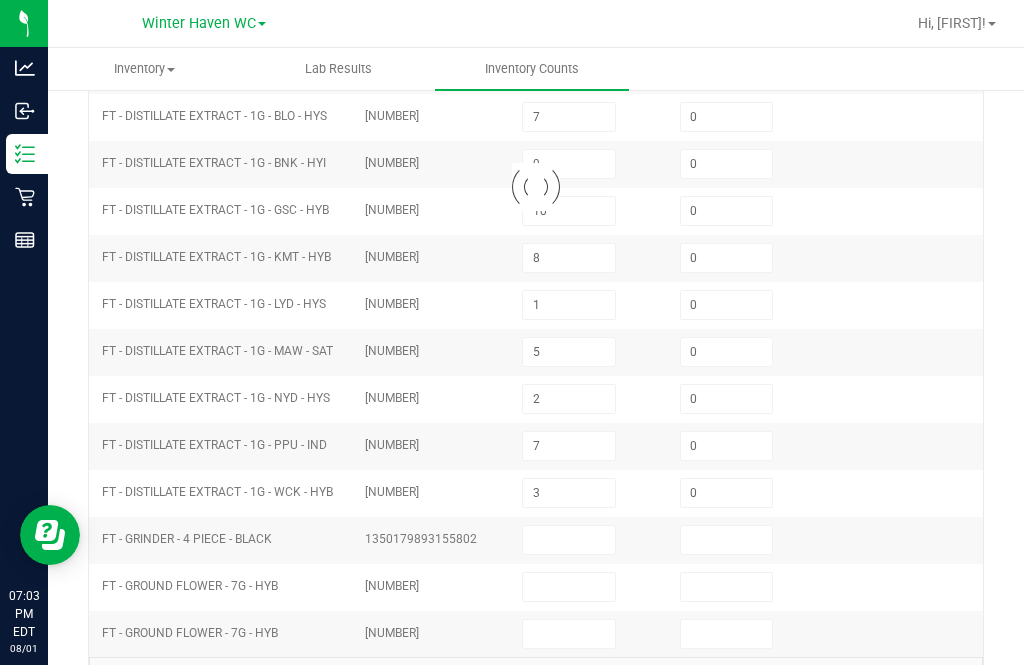 type 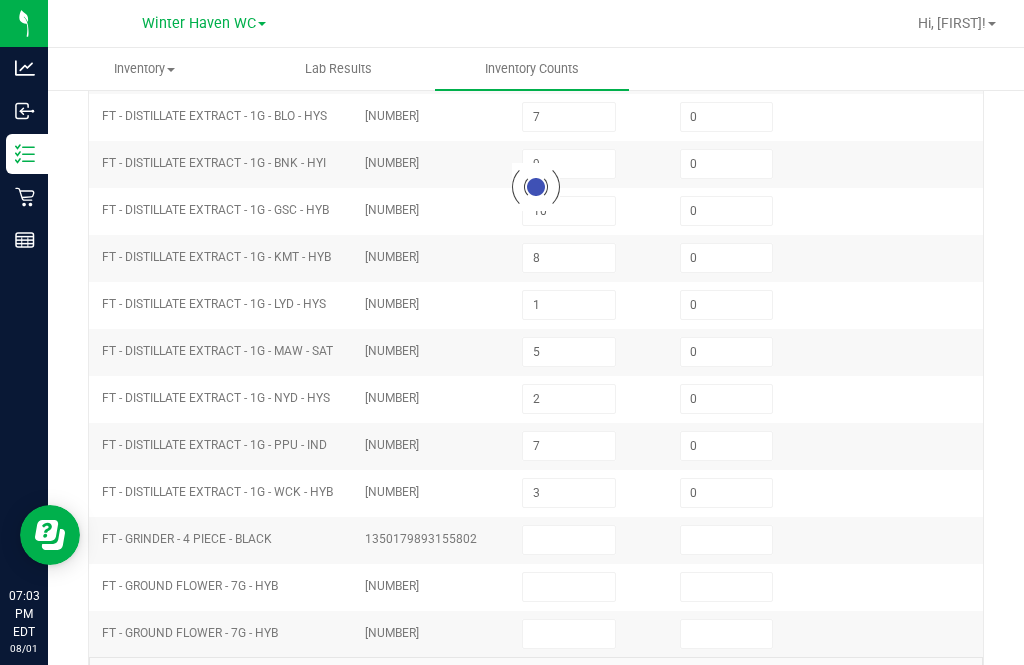 type 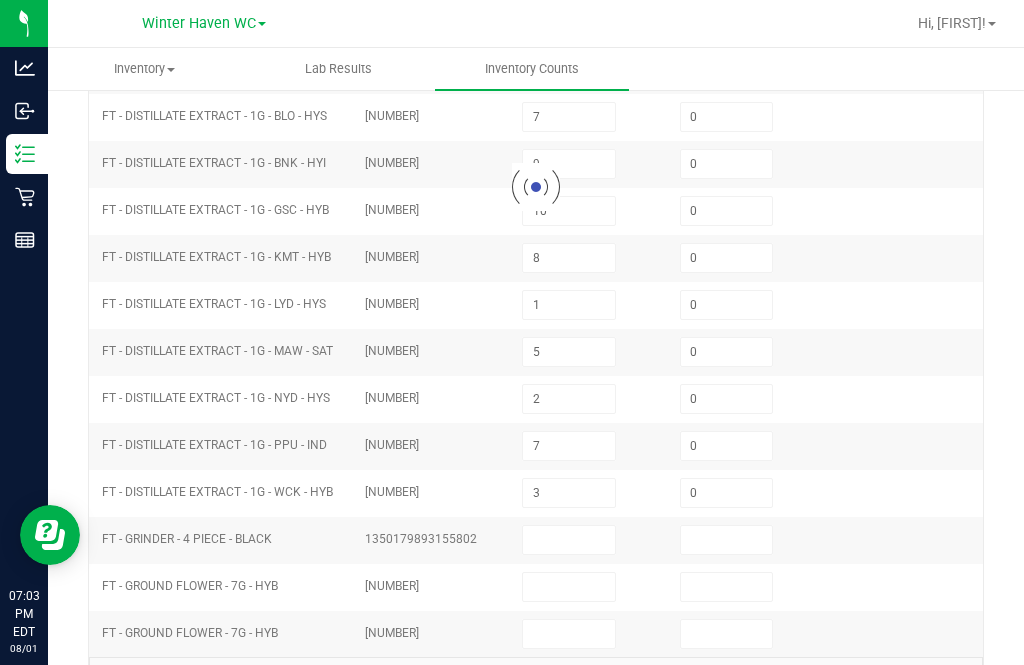 type 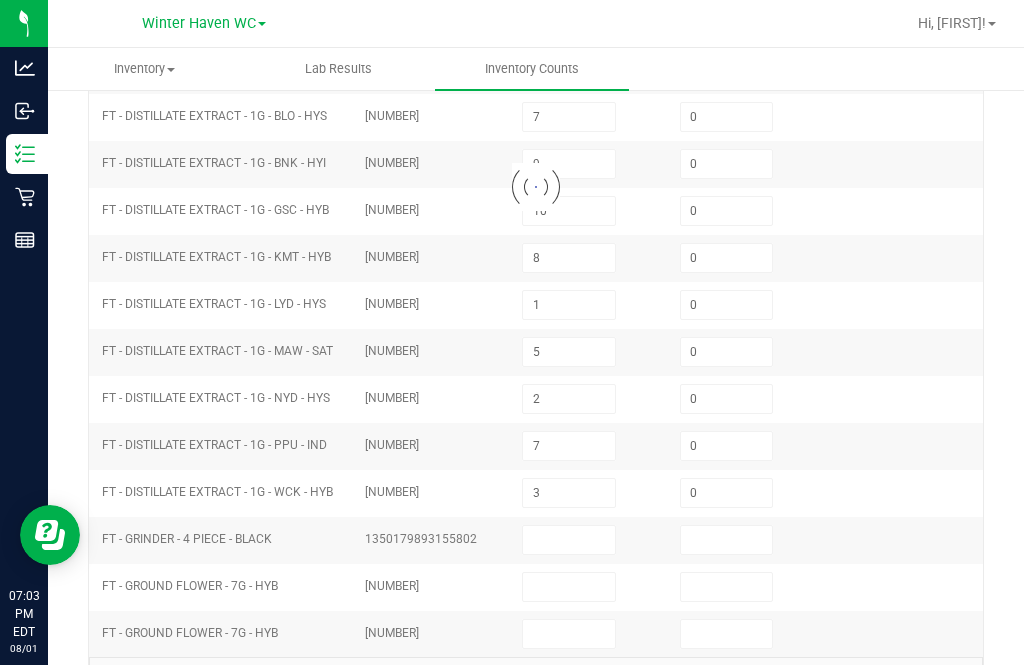 type 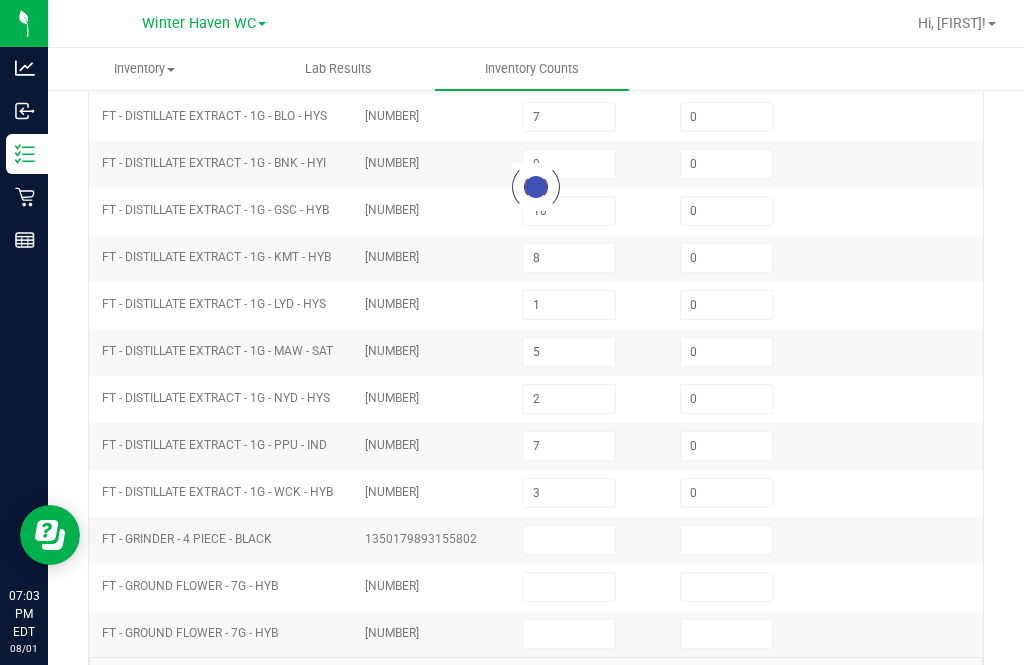 type 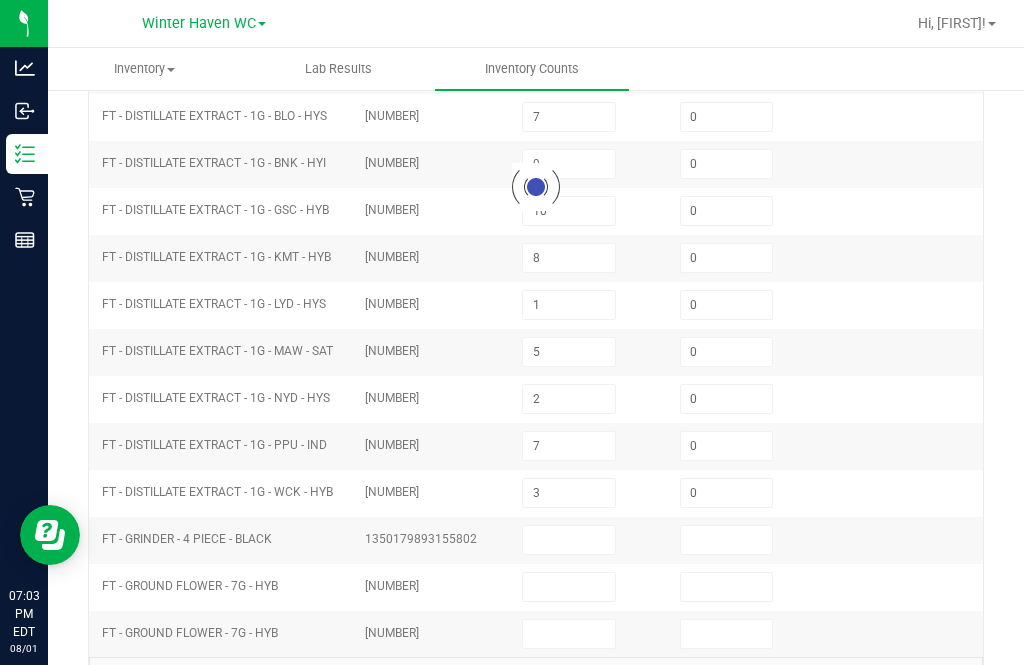 type 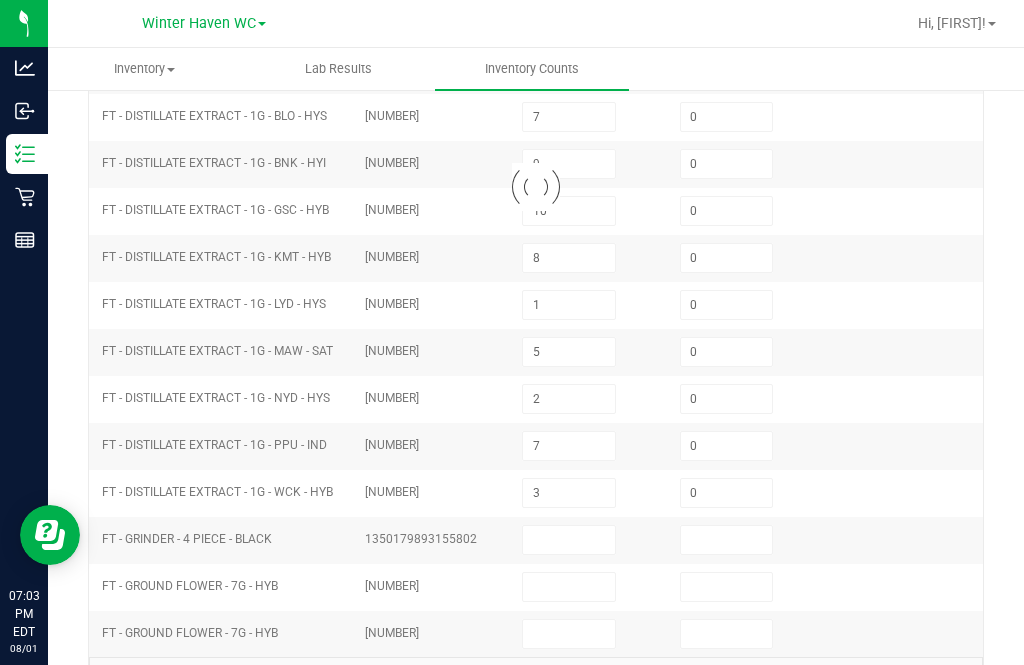 type 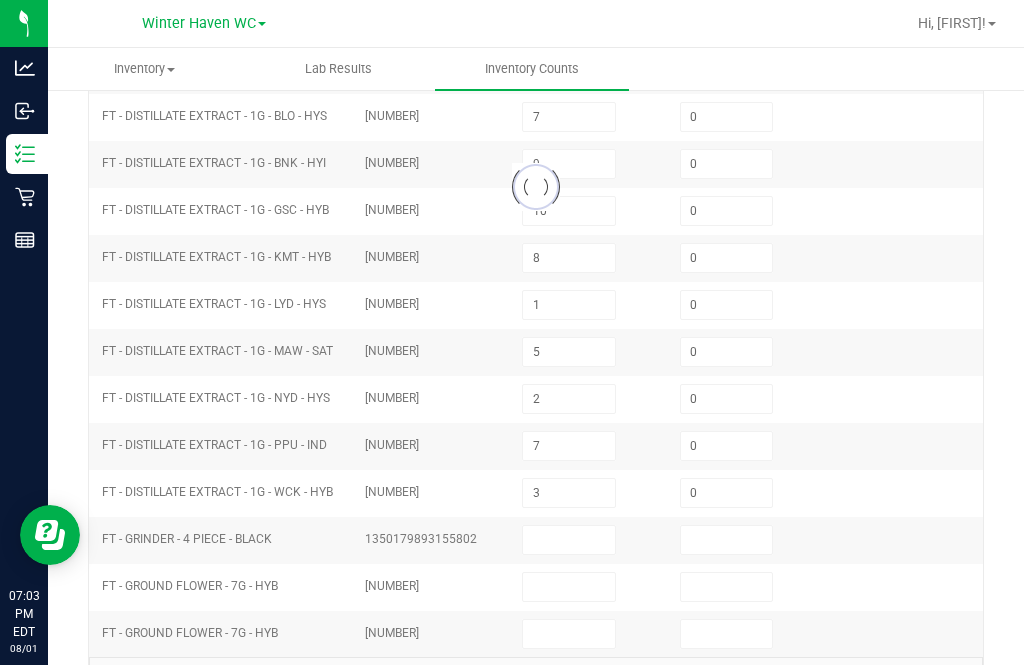 type 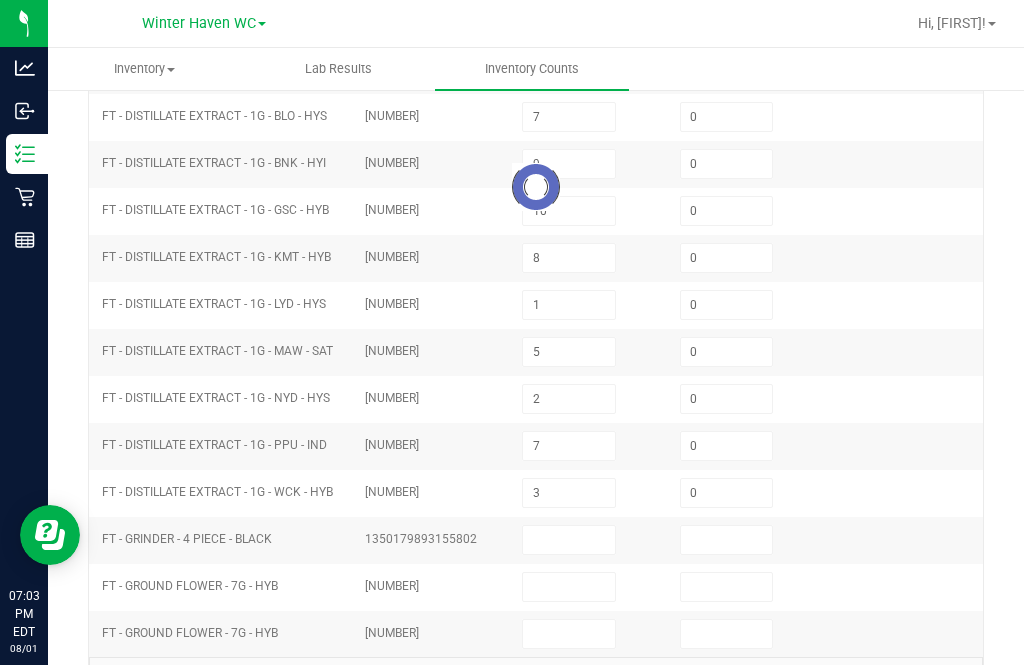 type 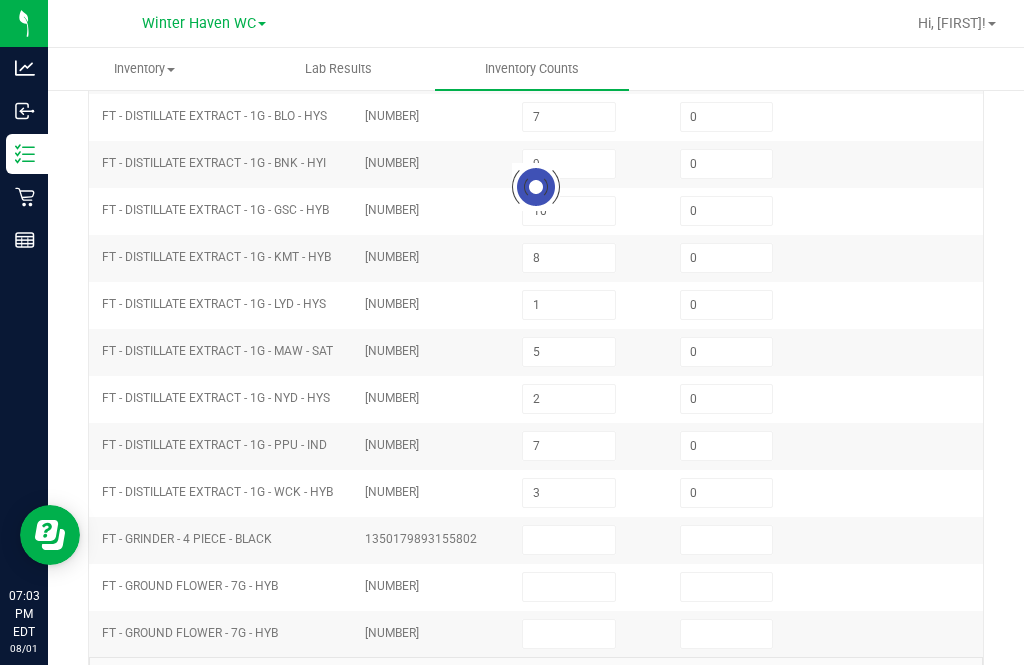 type 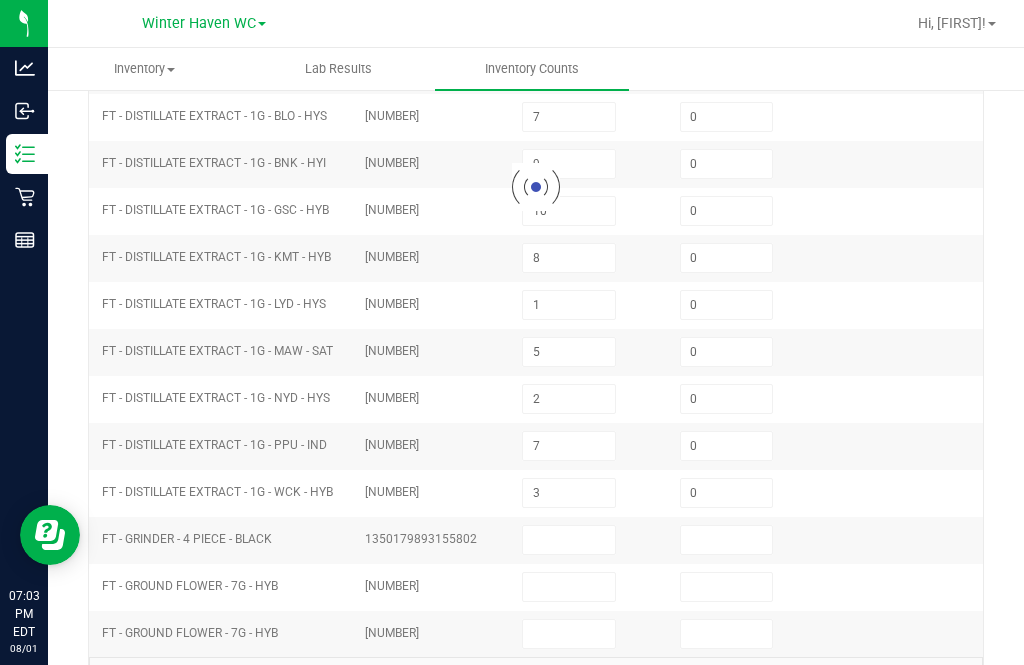 type 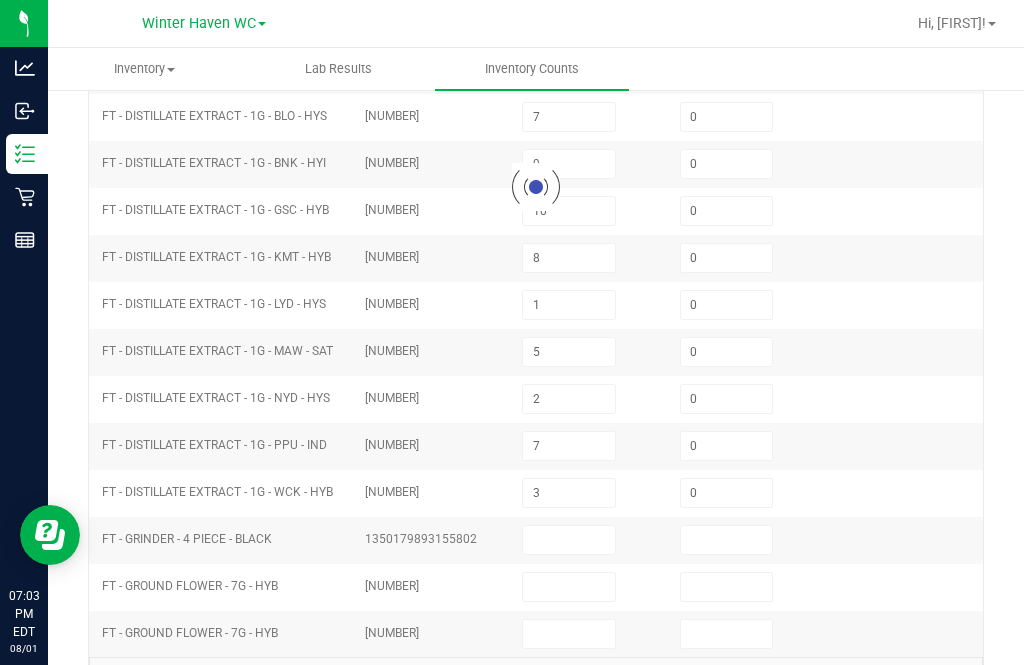 type 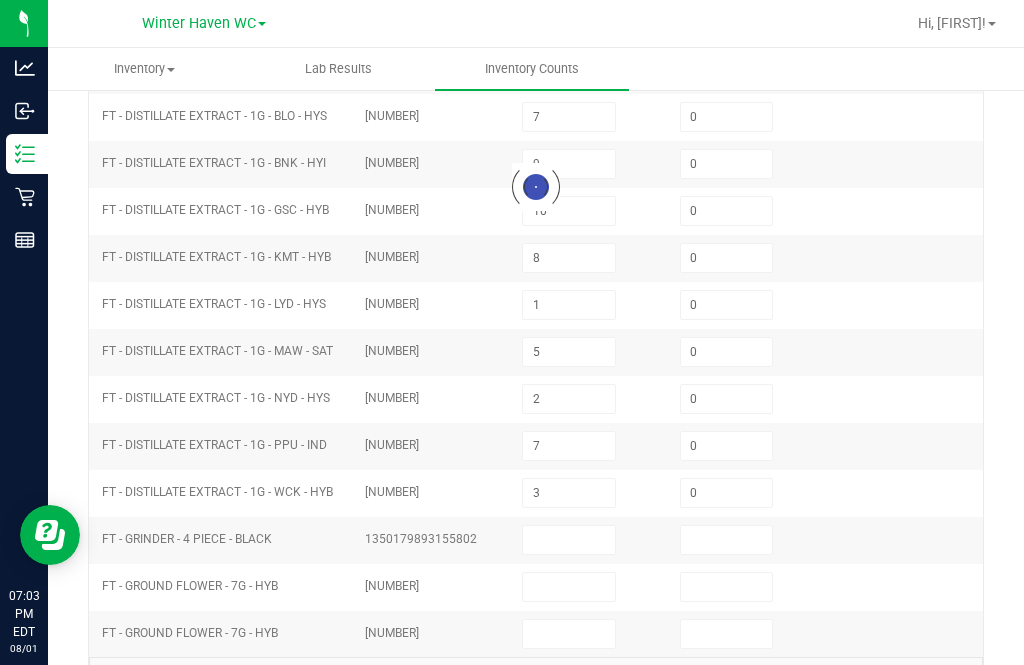 type 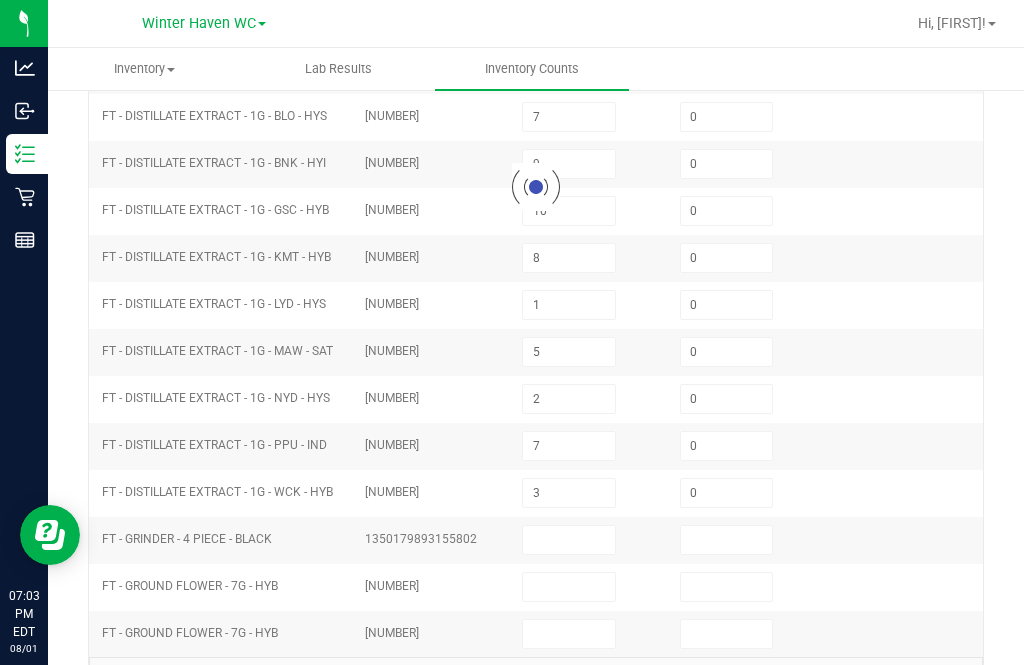 type 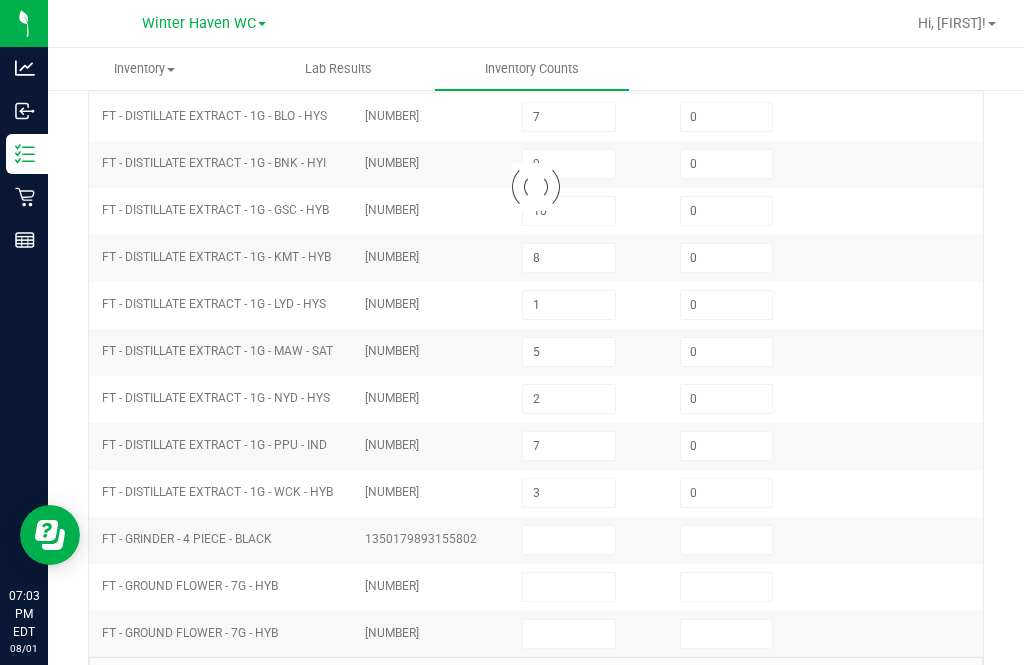 type 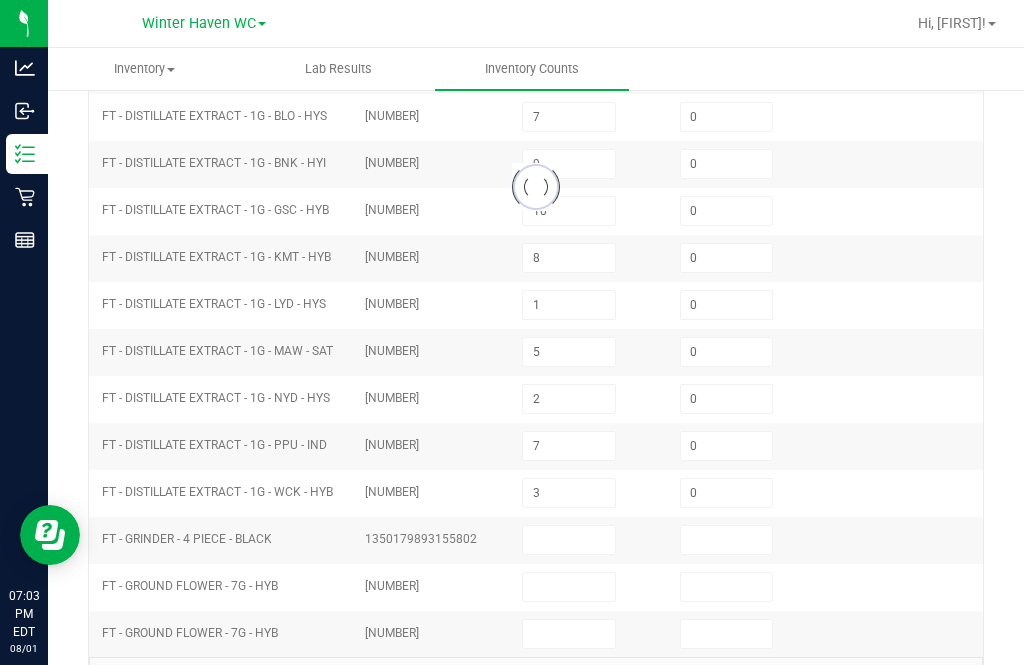 type 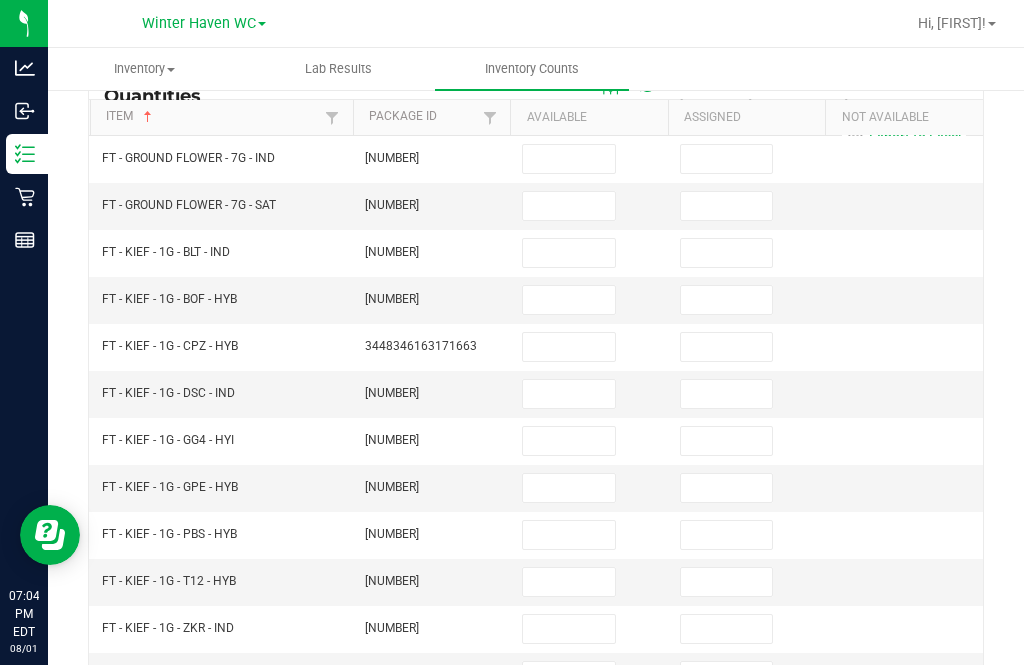 scroll, scrollTop: 188, scrollLeft: 0, axis: vertical 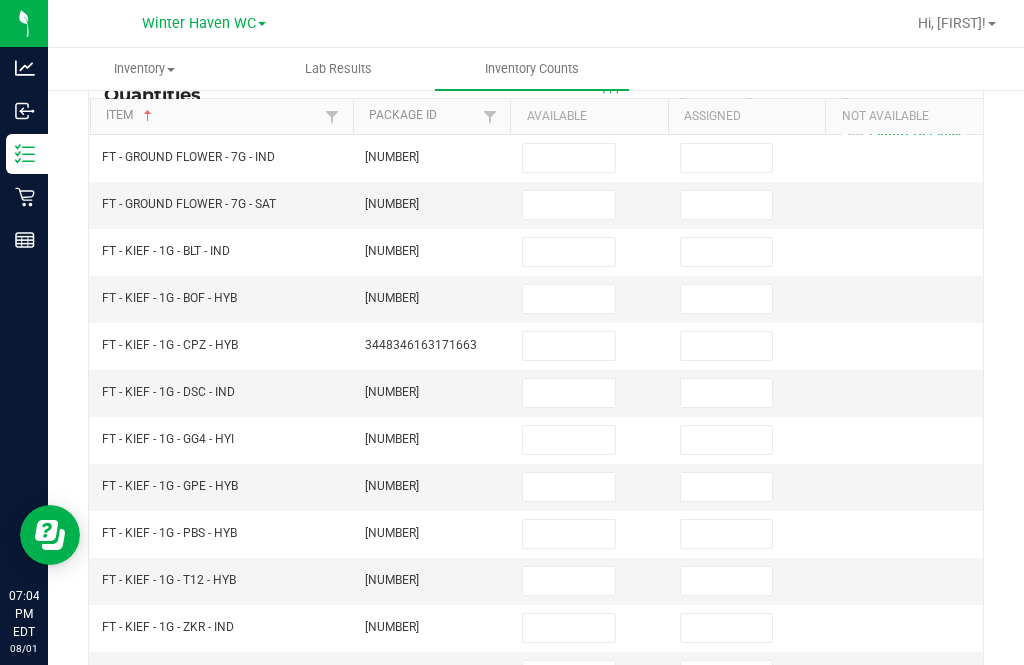 click at bounding box center (569, 252) 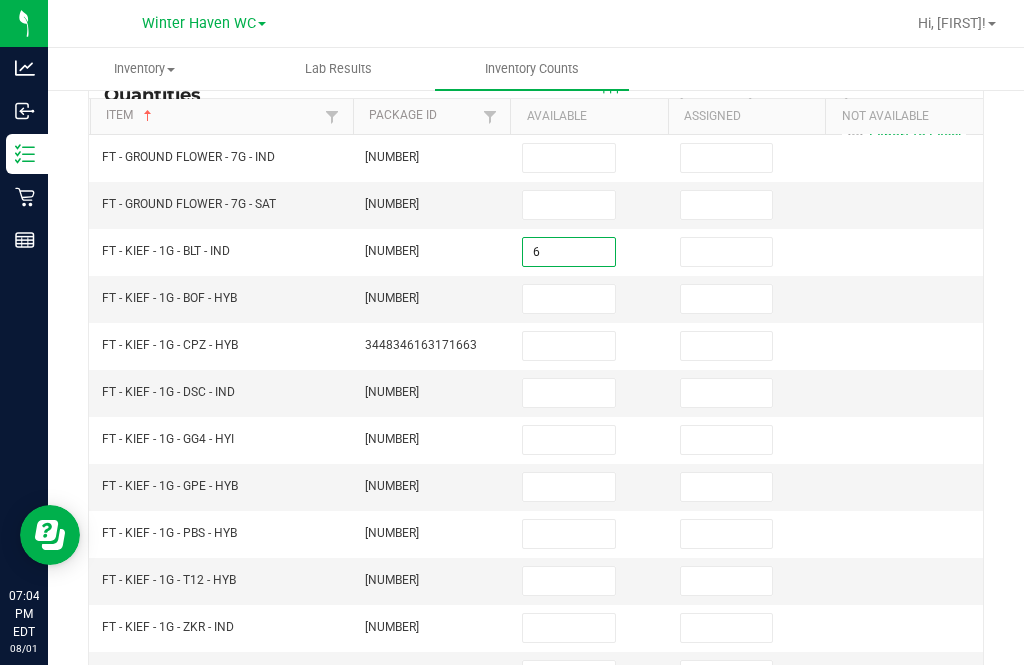 type on "6" 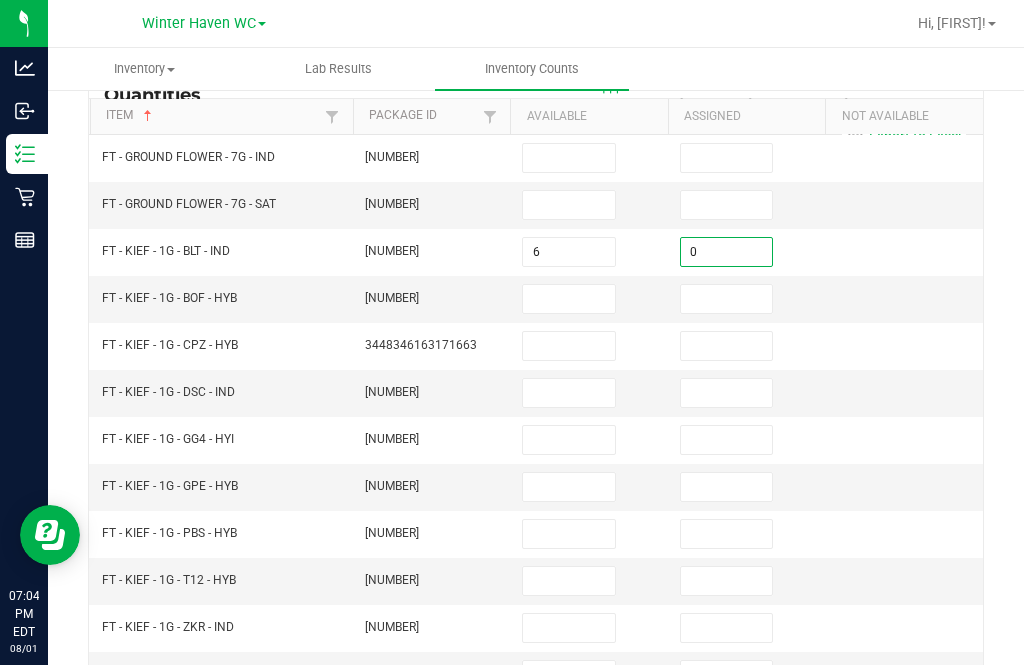 scroll, scrollTop: 216, scrollLeft: 0, axis: vertical 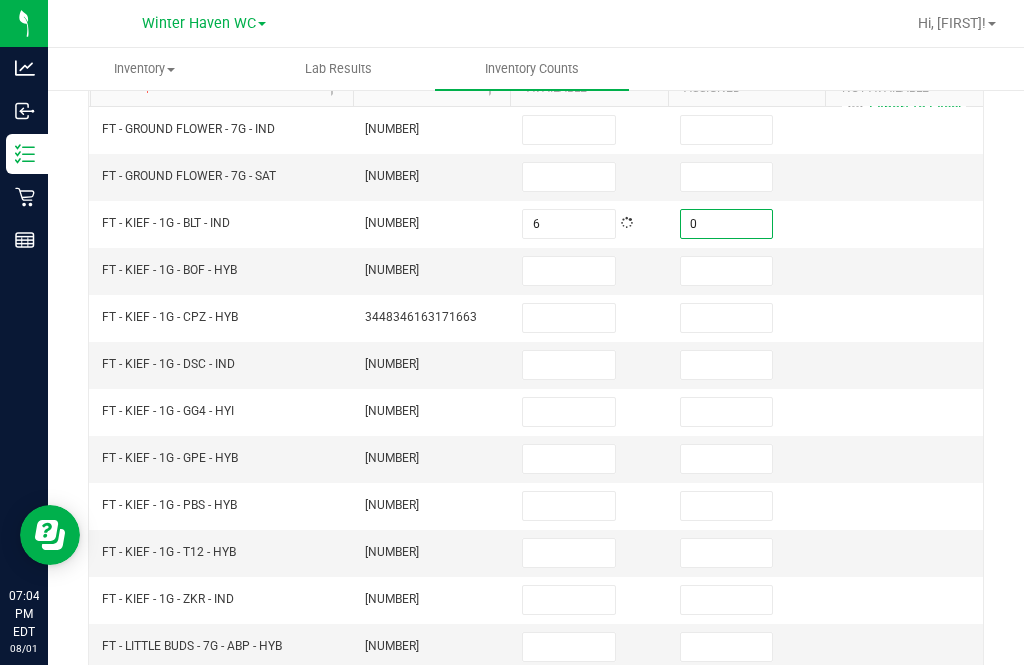 type on "0" 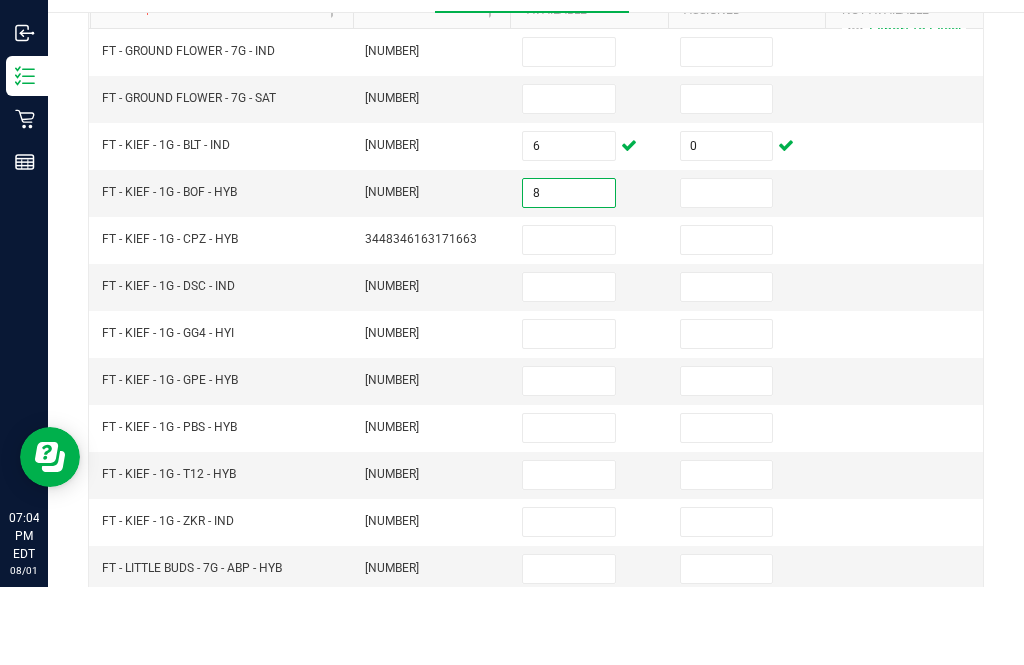 type on "8" 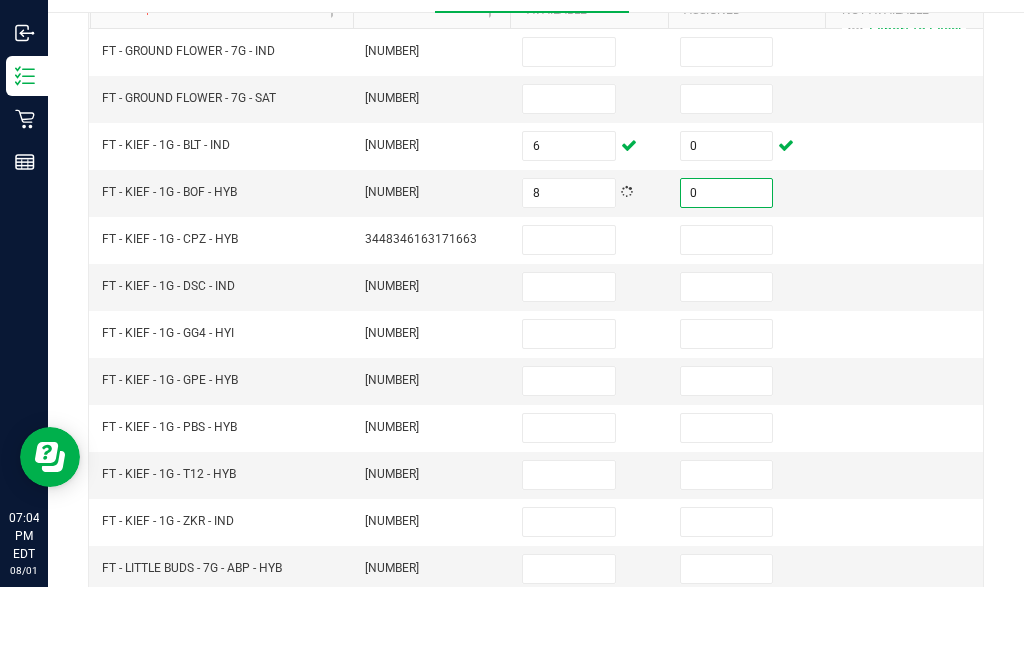 type on "0" 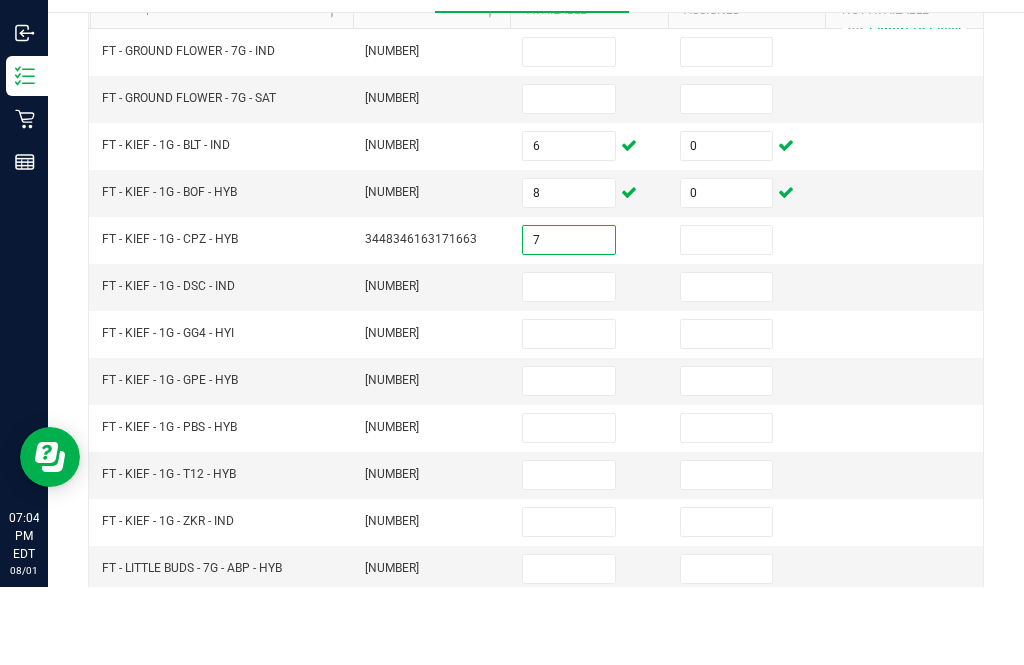 type on "7" 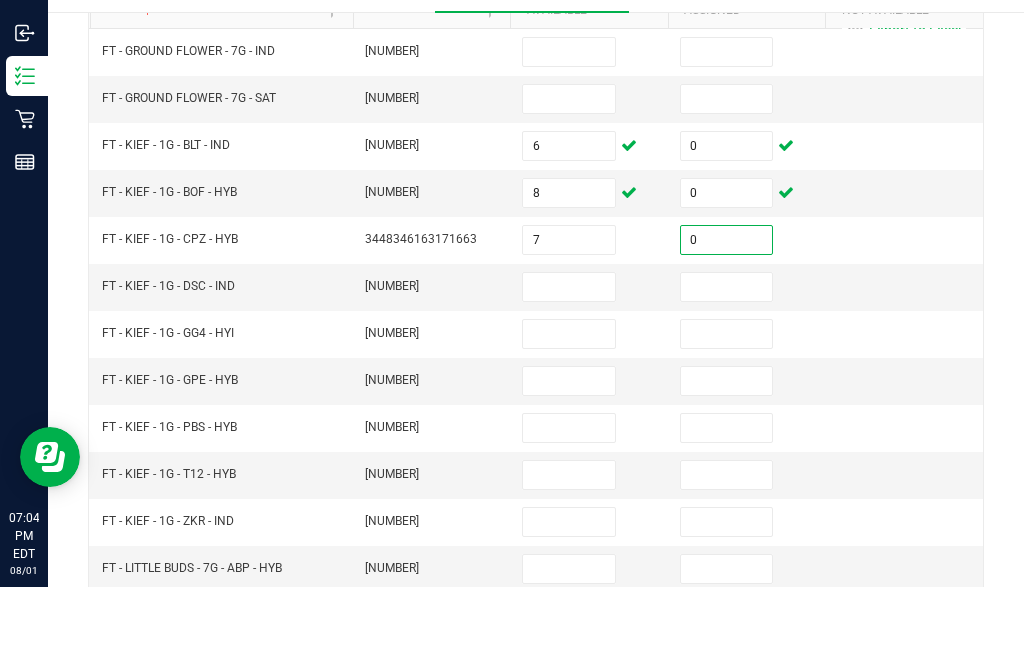 scroll, scrollTop: 234, scrollLeft: 0, axis: vertical 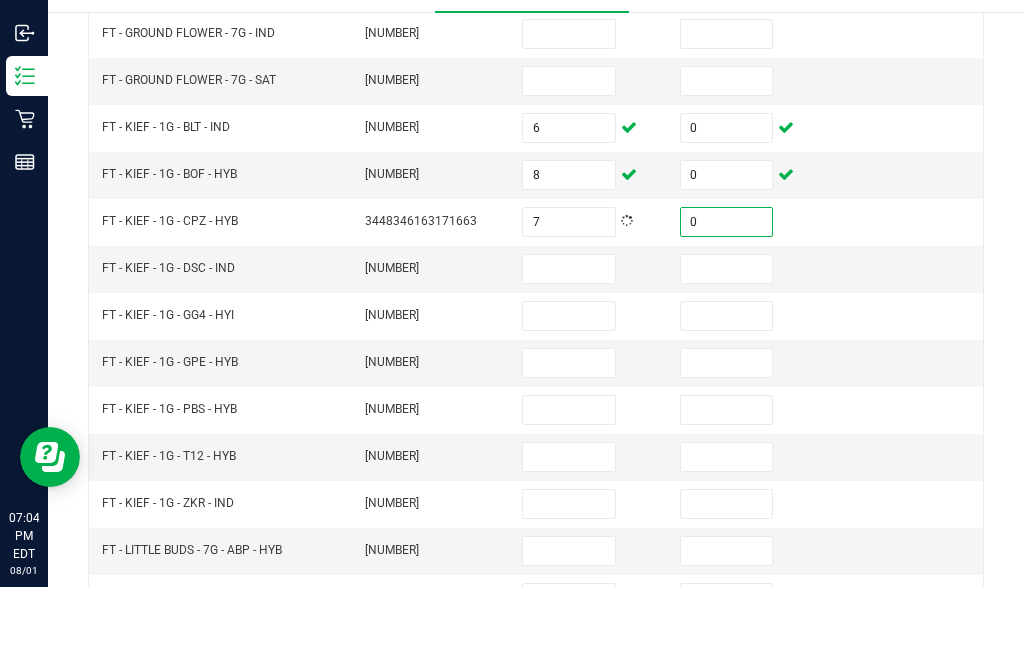 type on "0" 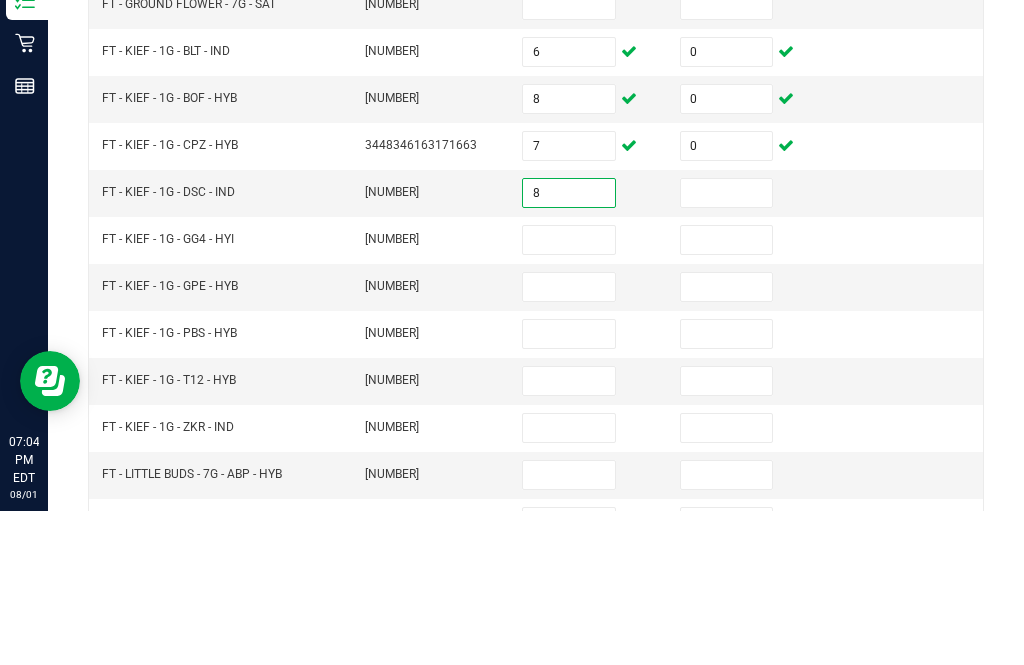 type on "8" 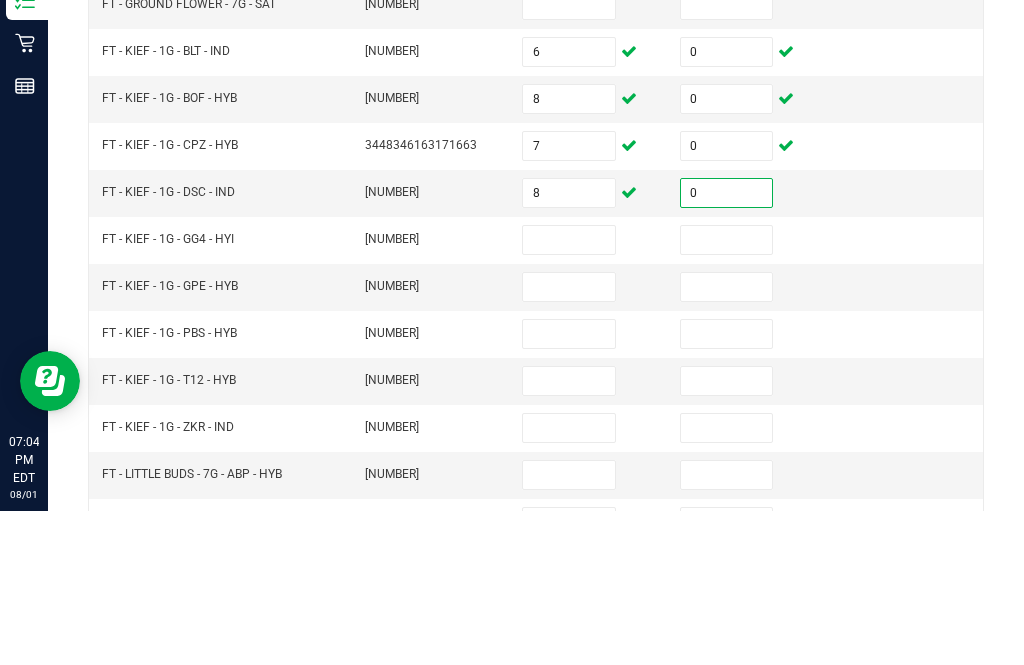 type on "0" 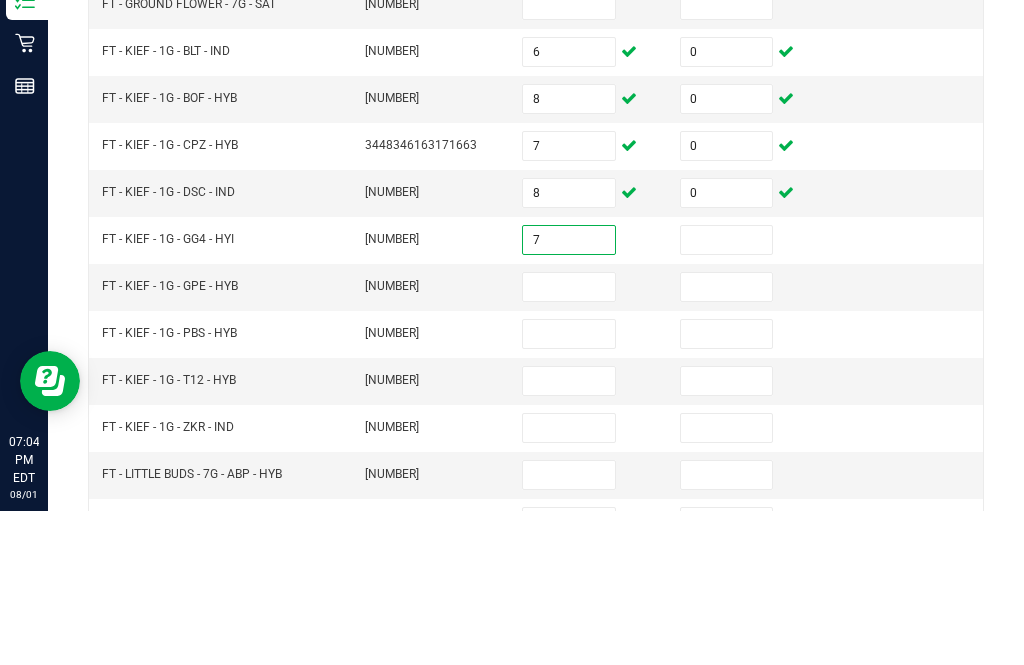 type on "7" 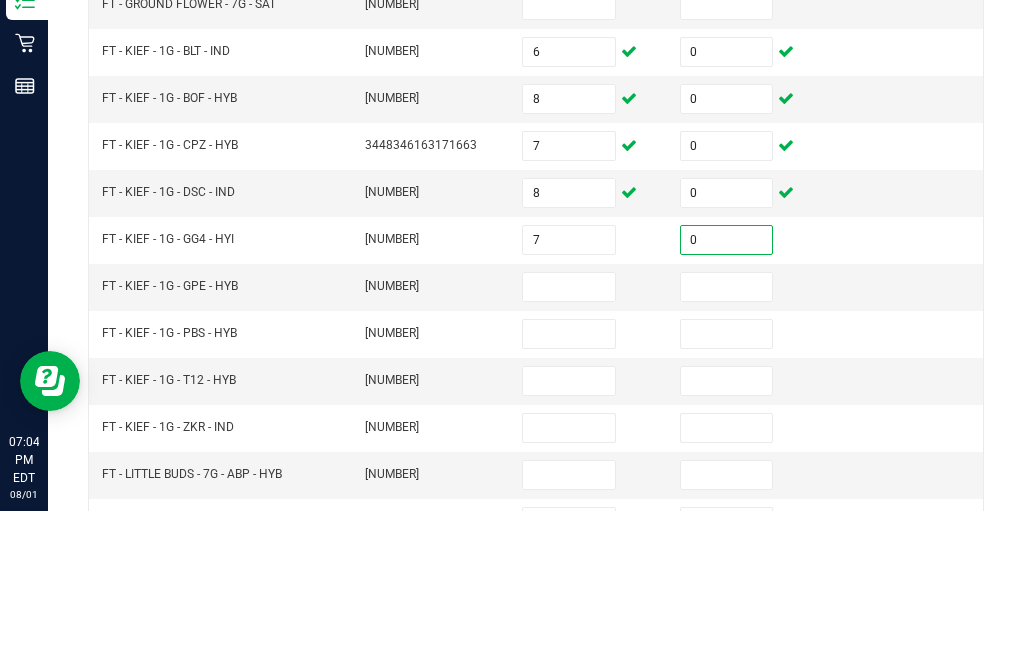 scroll, scrollTop: 262, scrollLeft: 0, axis: vertical 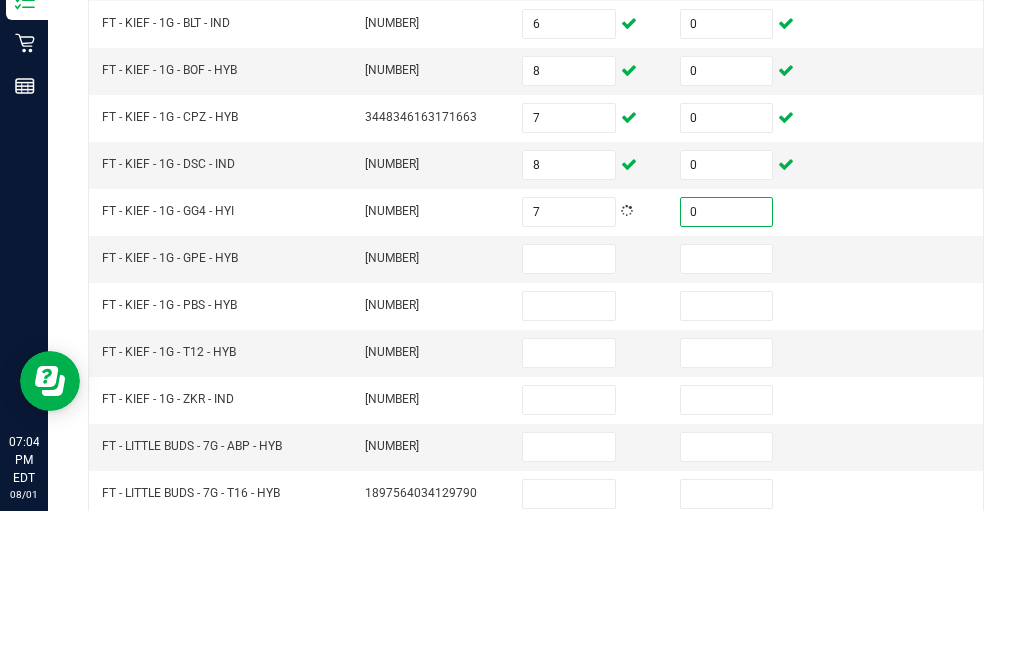 type on "0" 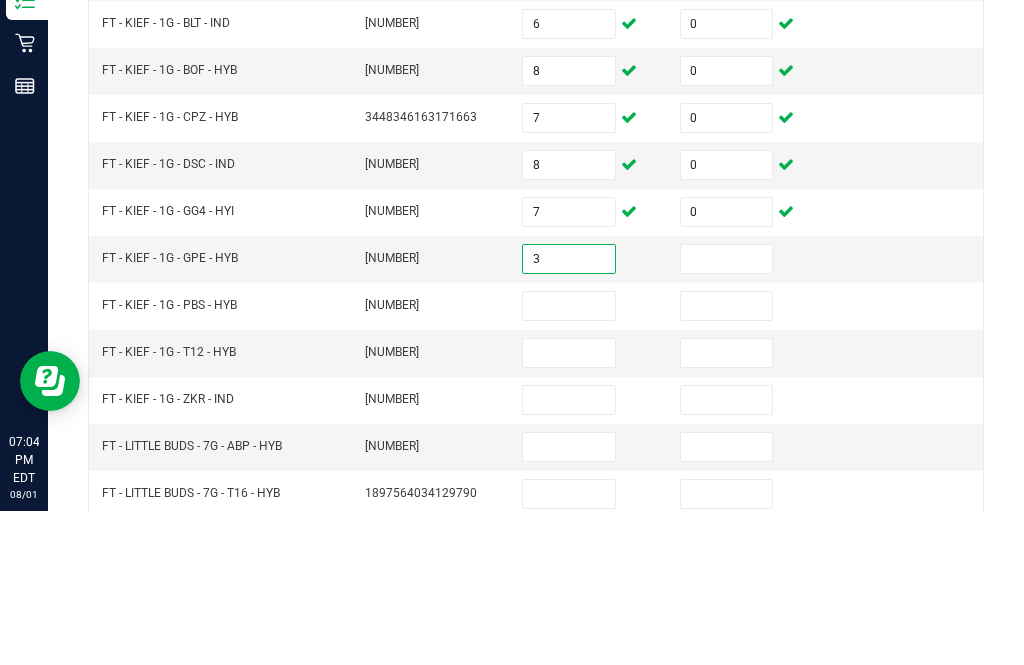 type on "3" 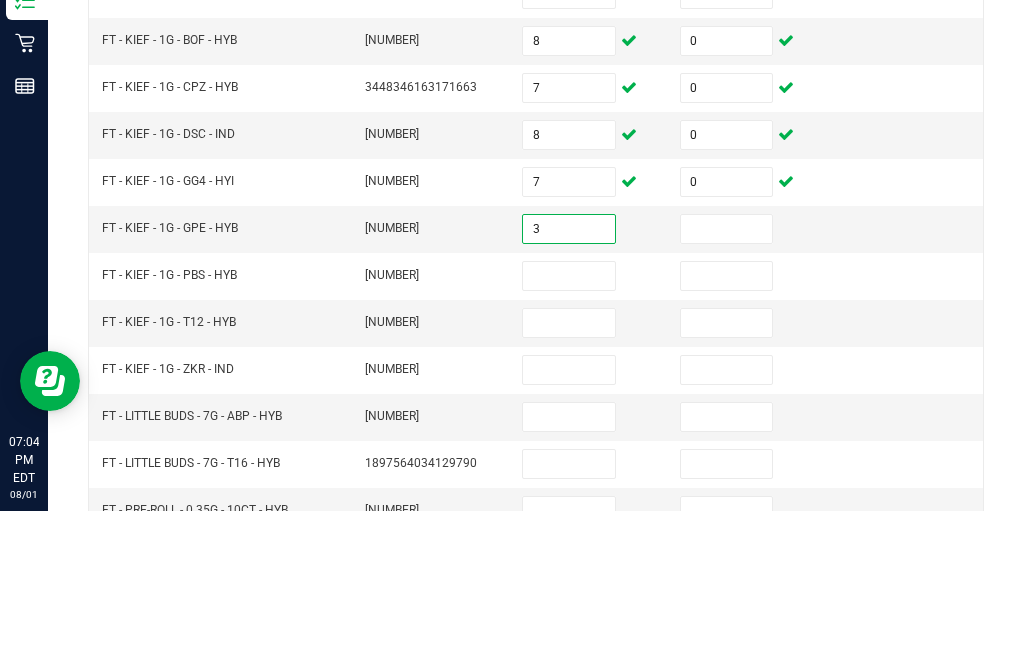 scroll, scrollTop: 293, scrollLeft: 0, axis: vertical 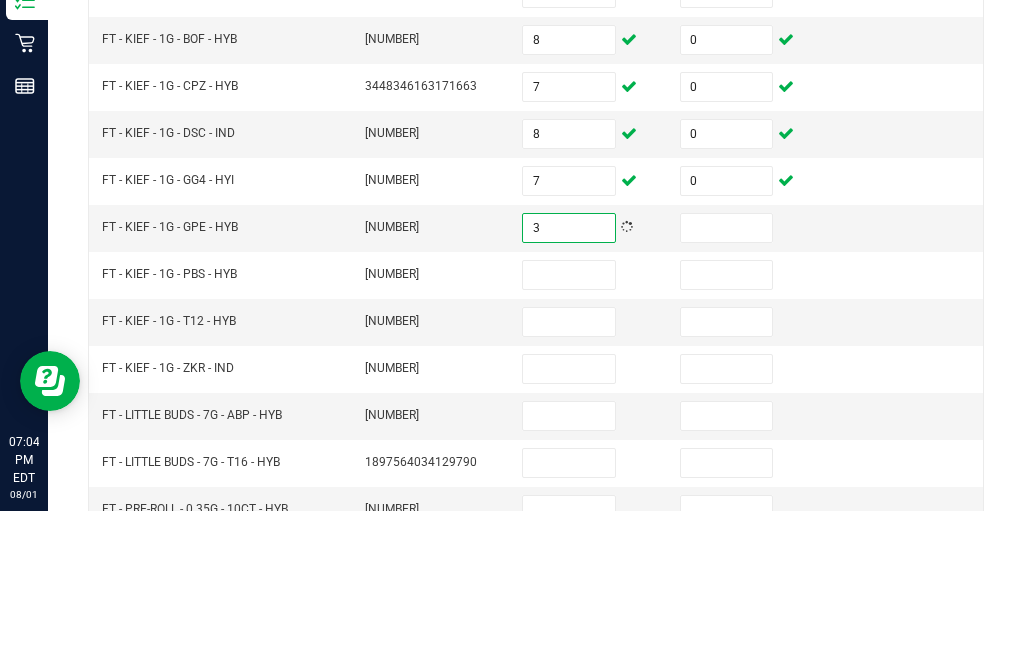 click at bounding box center (727, 382) 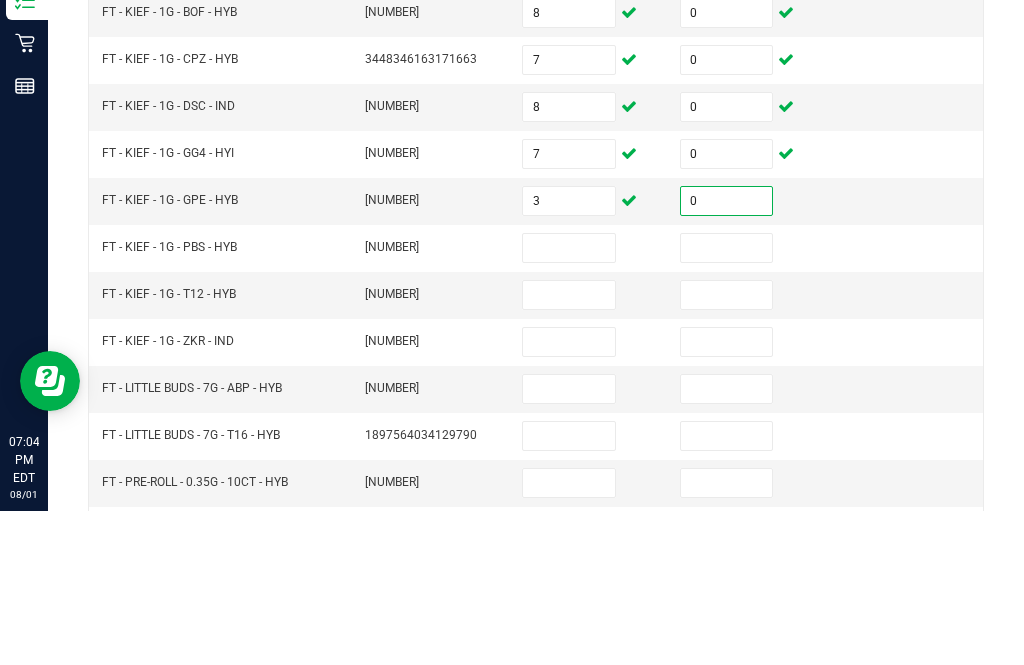 scroll, scrollTop: 317, scrollLeft: 0, axis: vertical 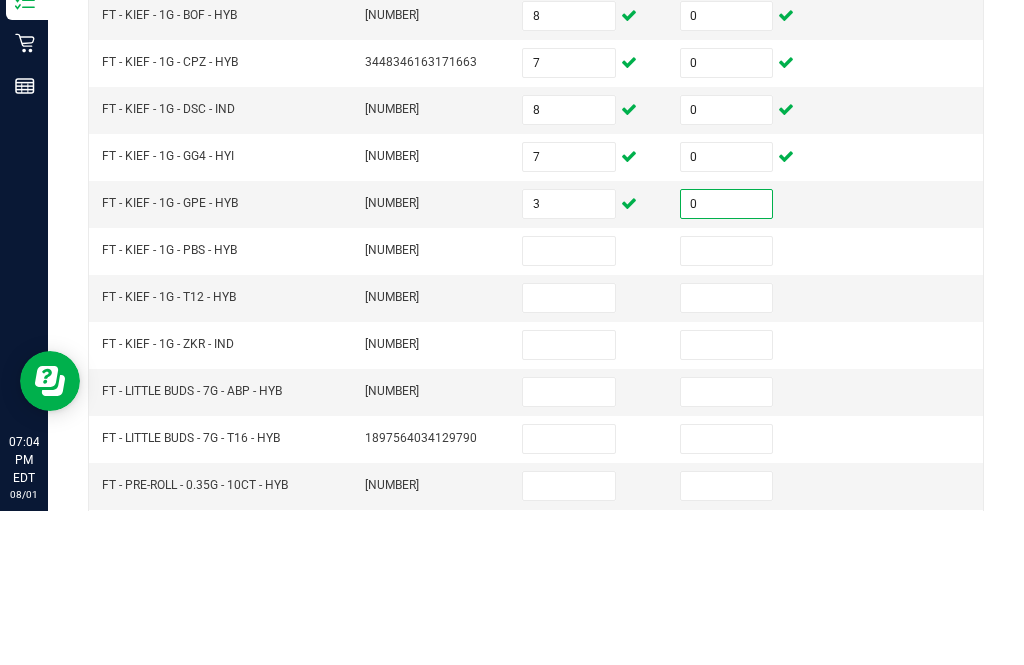 type on "0" 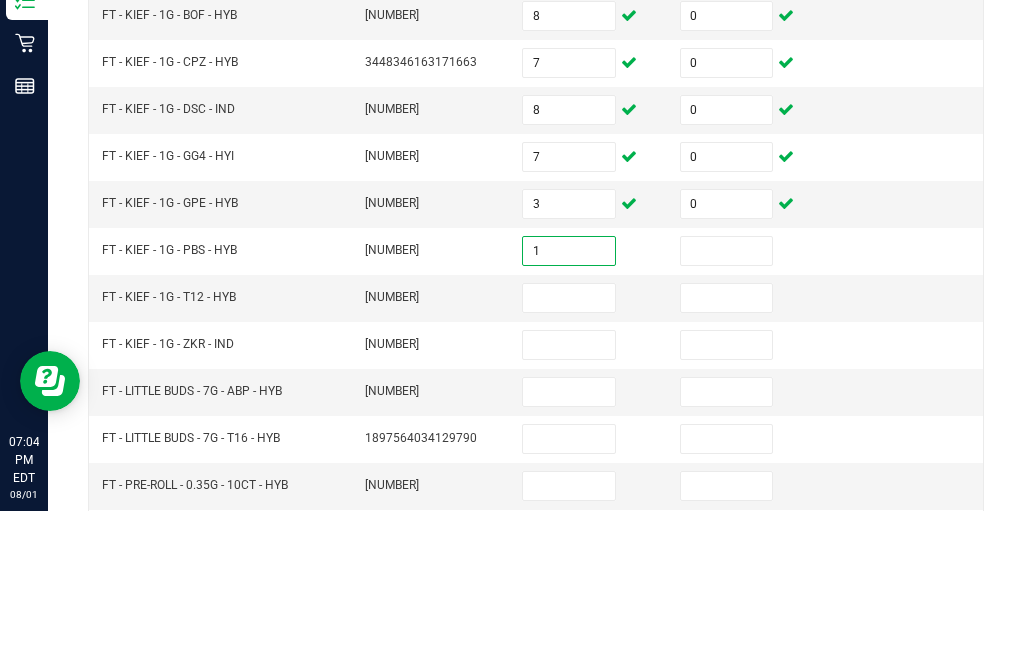 type on "1" 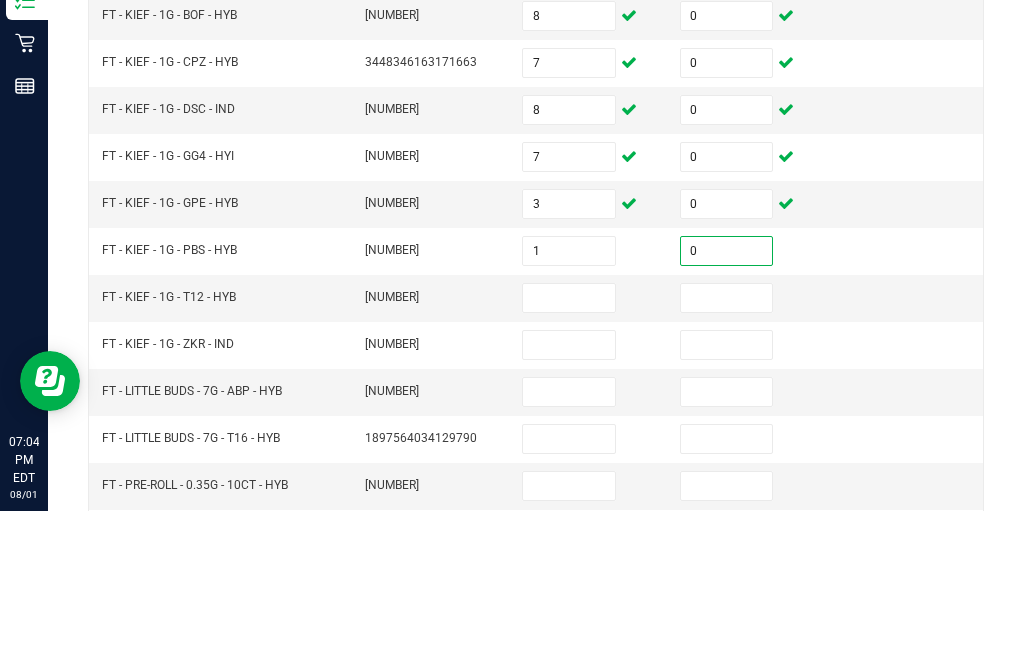 scroll, scrollTop: 343, scrollLeft: 0, axis: vertical 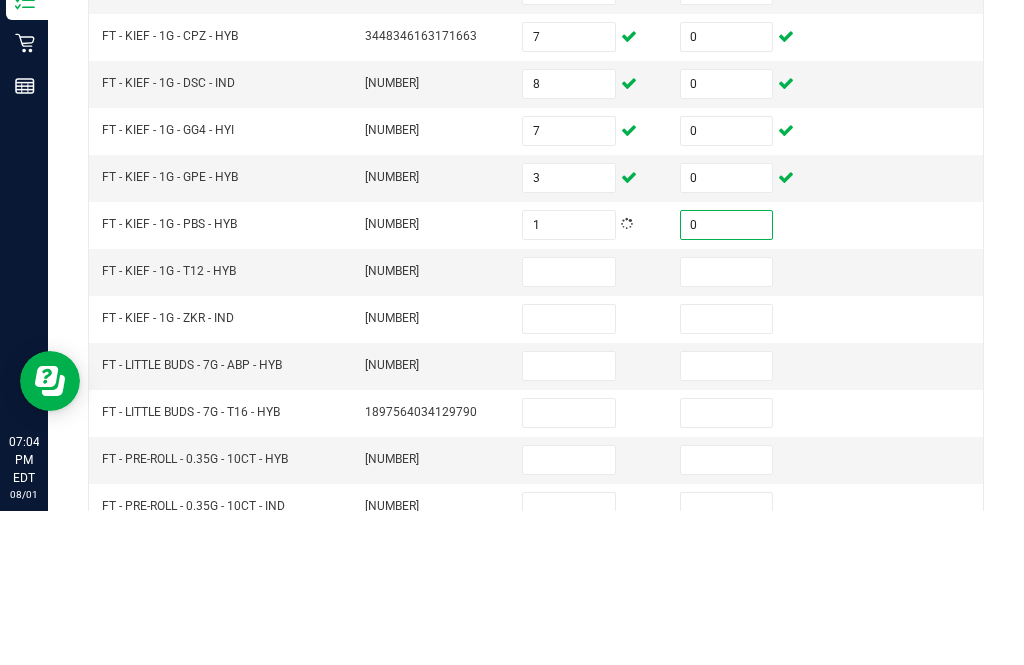 type on "0" 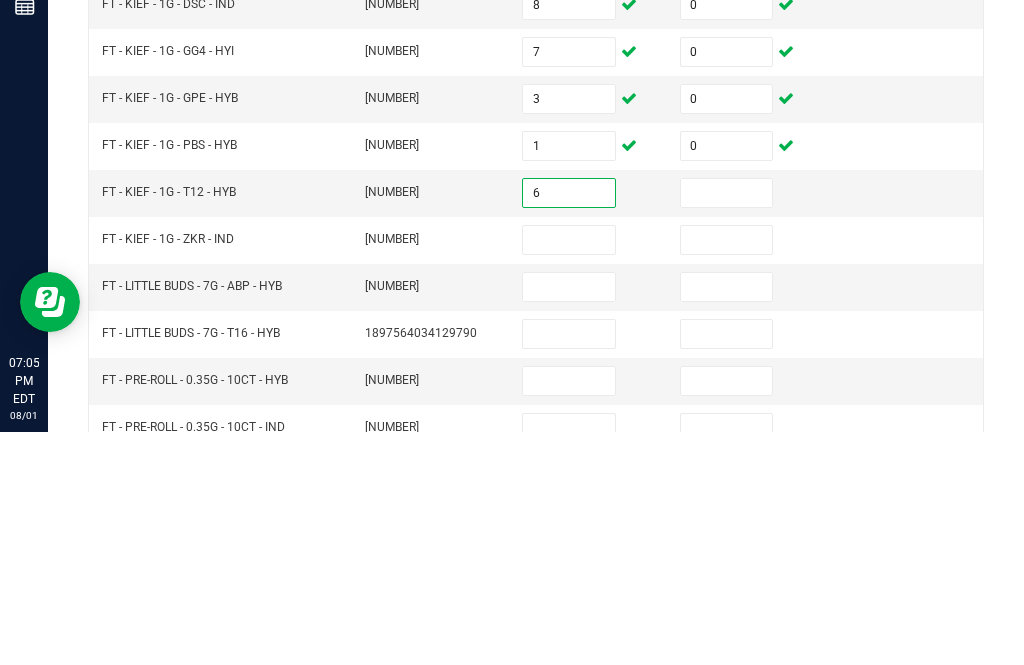type on "6" 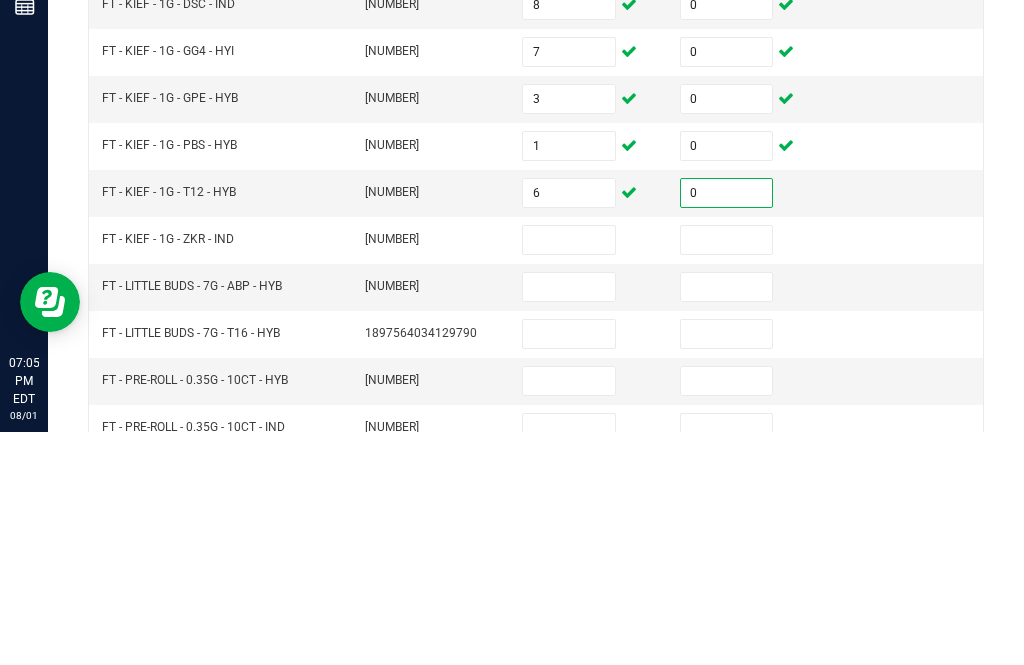 type on "0" 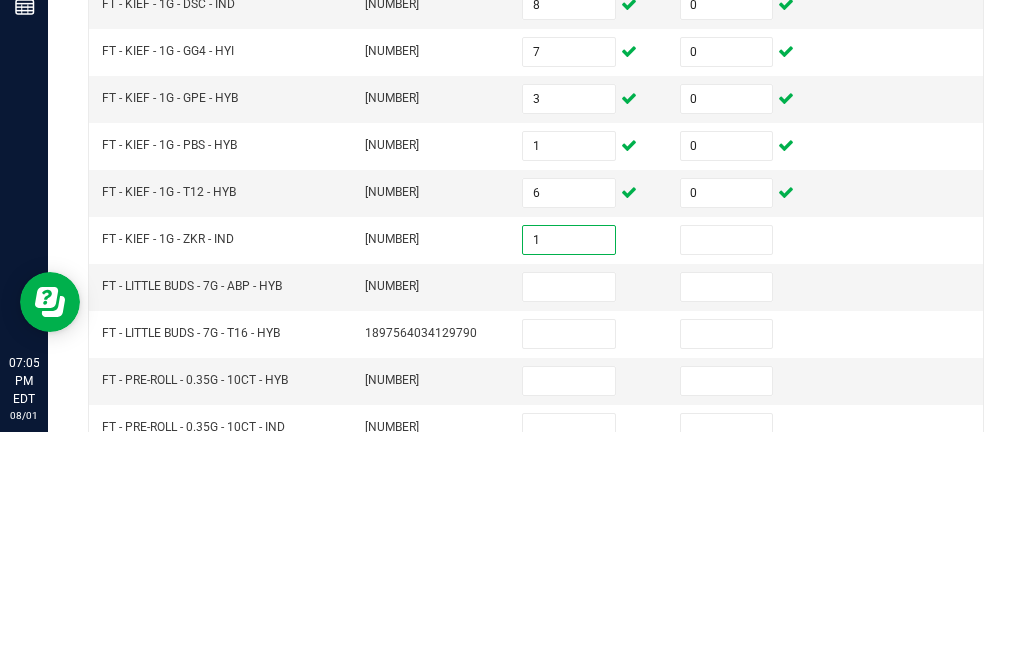 type on "1" 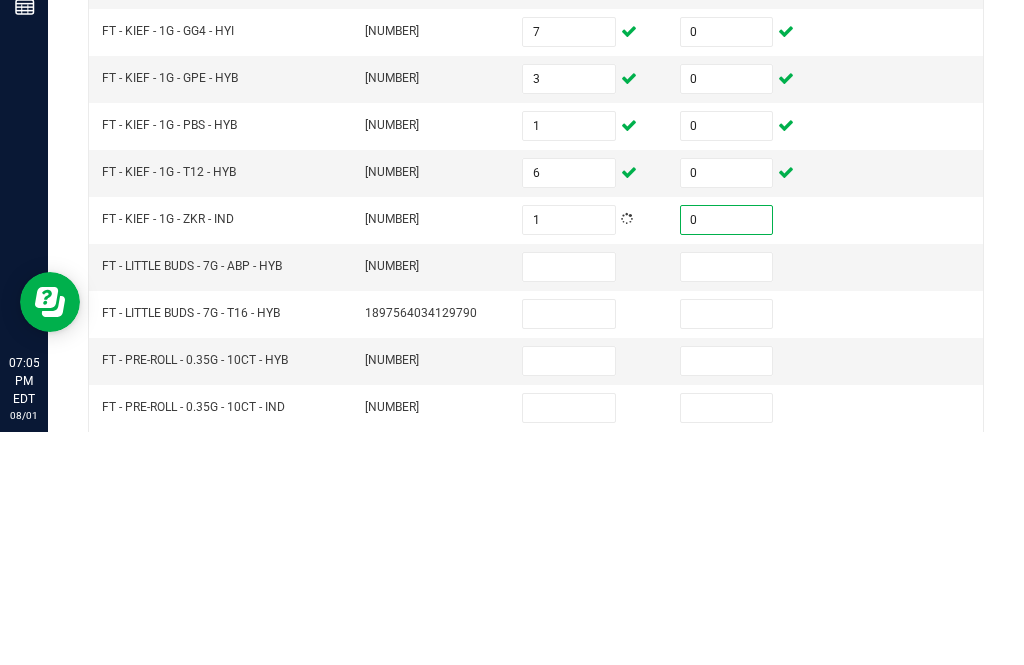 scroll, scrollTop: 362, scrollLeft: 0, axis: vertical 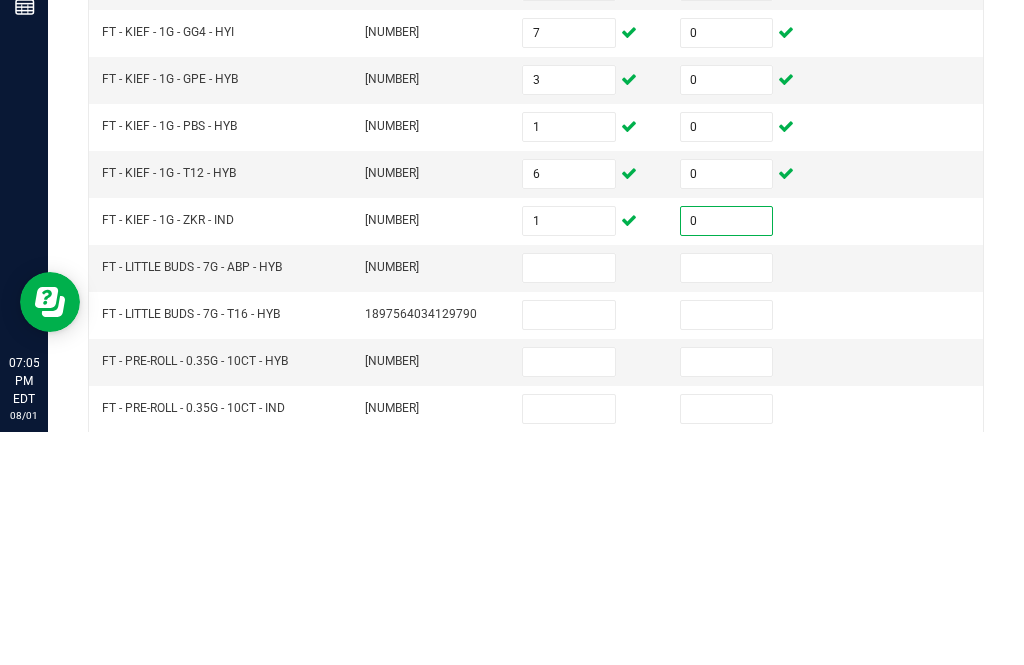 type on "0" 